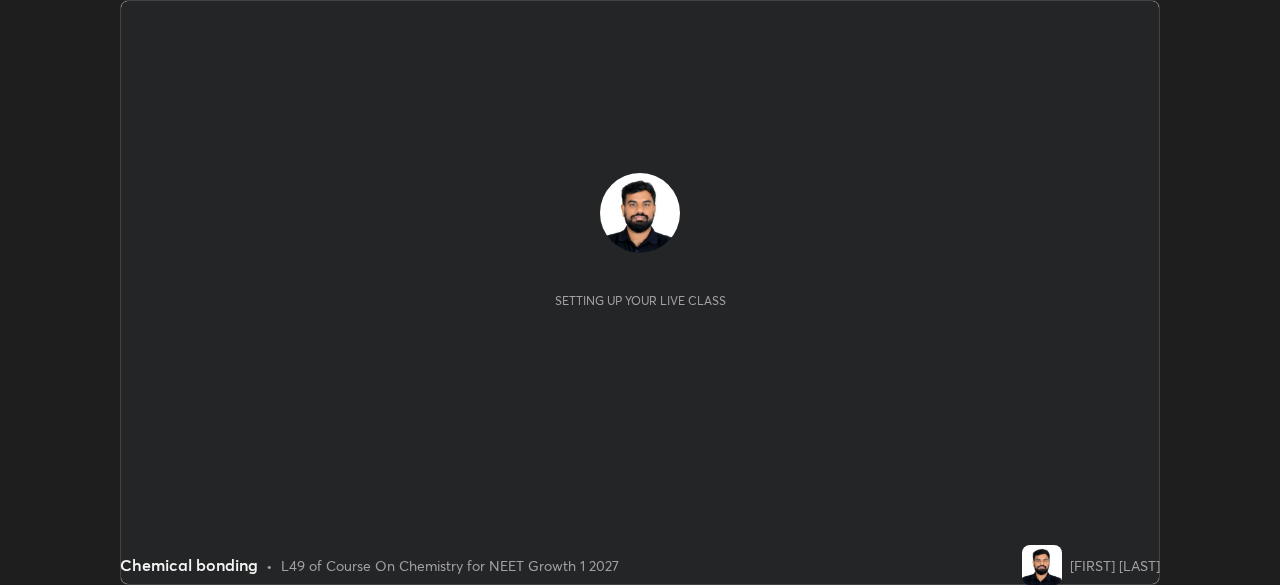 scroll, scrollTop: 0, scrollLeft: 0, axis: both 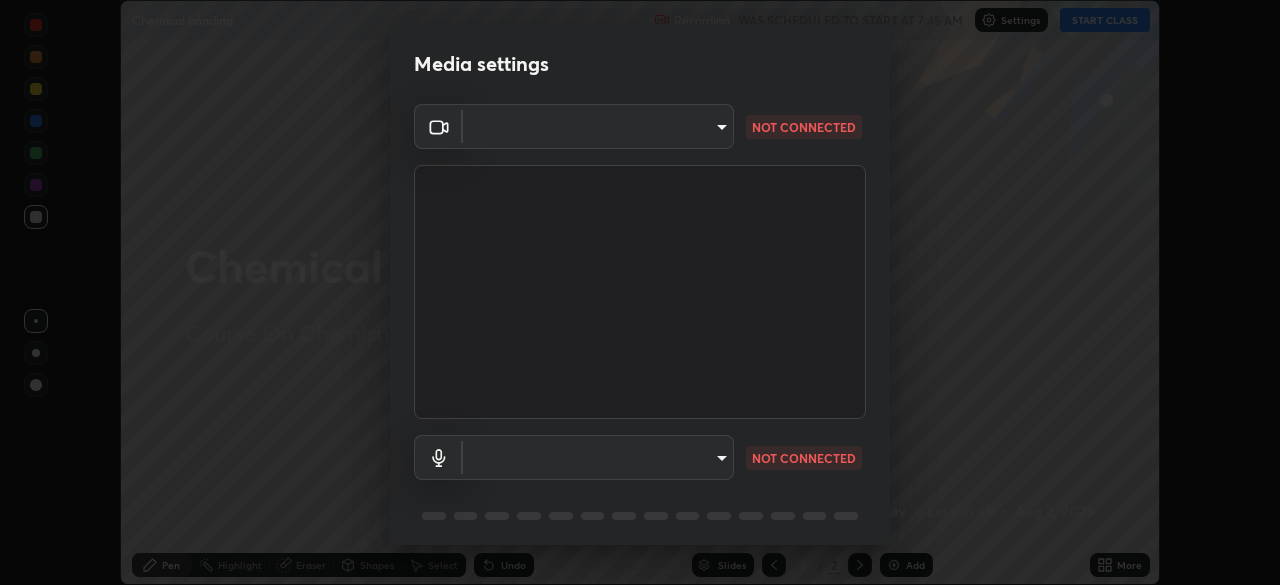 type on "150ce54b6659d6facffdc1d488e586a8afcf012d443804c7c5fd1c8fc4ffae65" 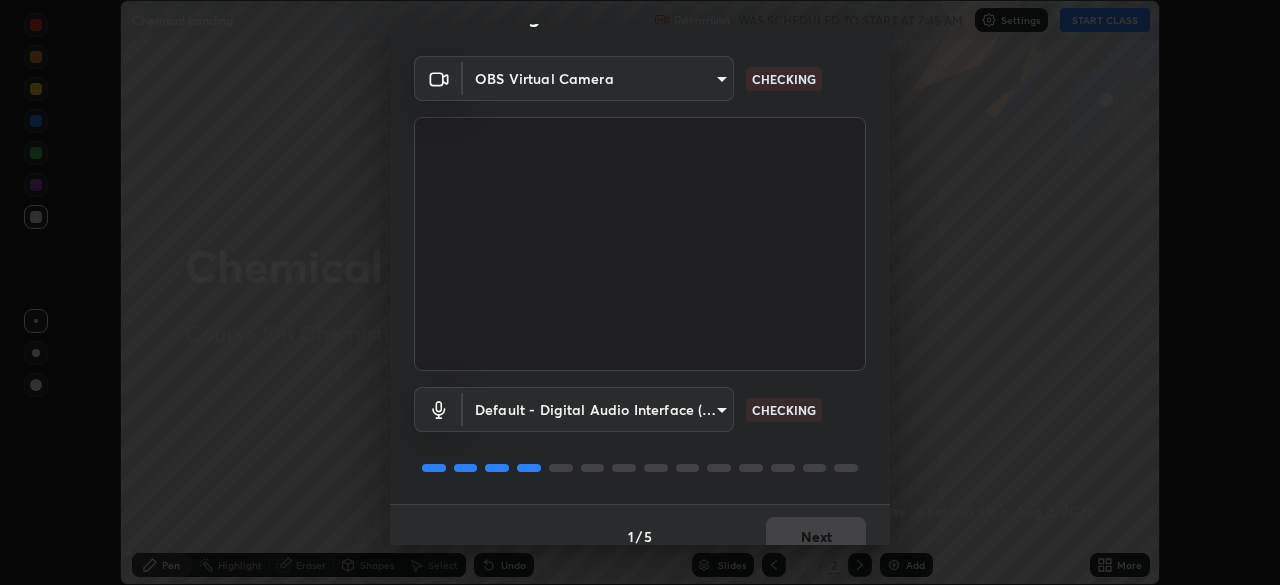 scroll, scrollTop: 71, scrollLeft: 0, axis: vertical 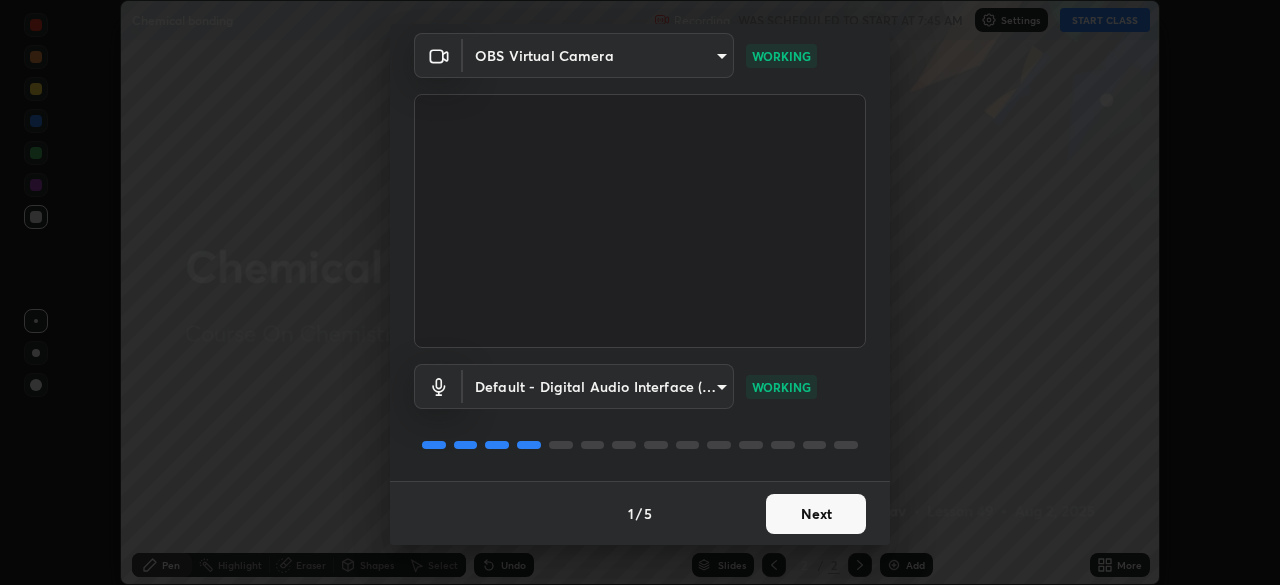 click on "Next" at bounding box center [816, 514] 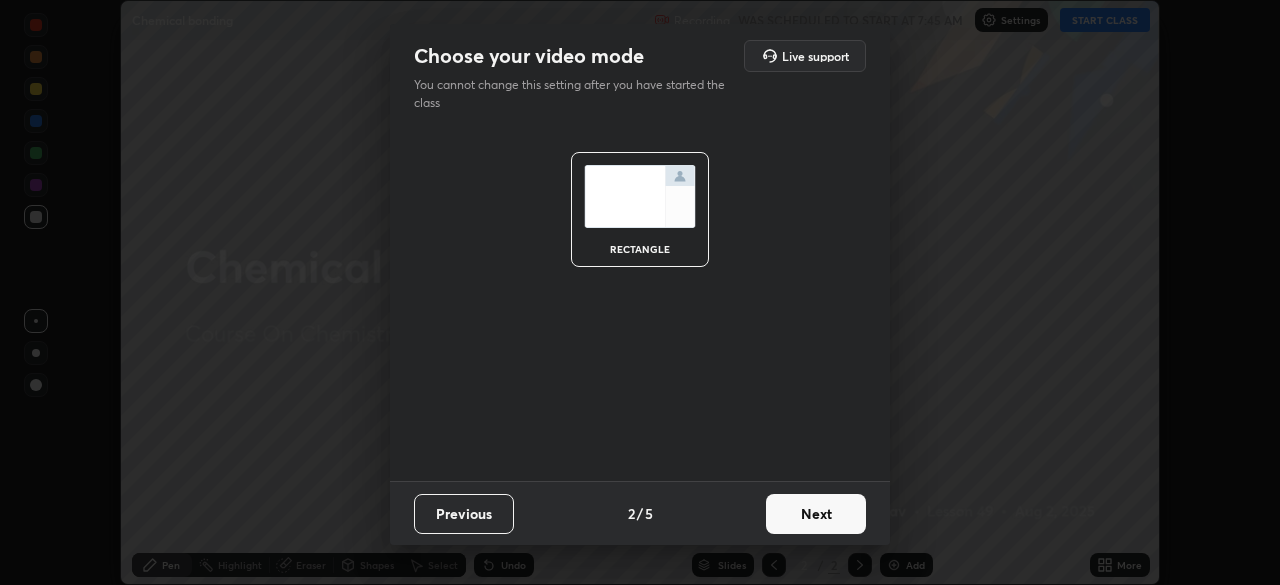 scroll, scrollTop: 0, scrollLeft: 0, axis: both 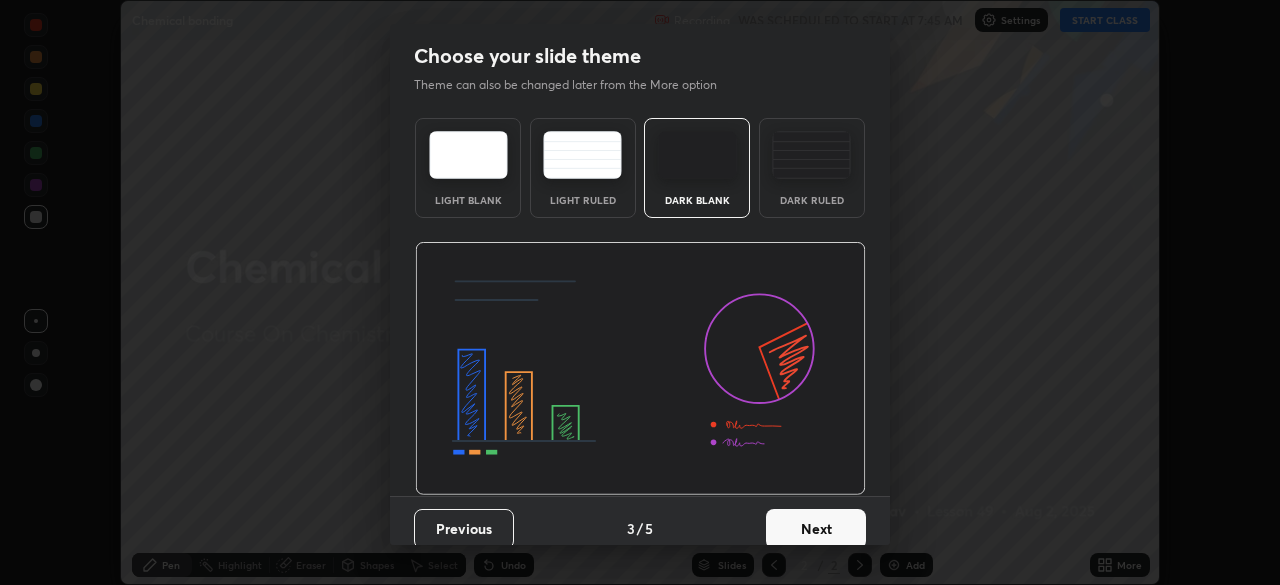 click on "Dark Ruled" at bounding box center [812, 200] 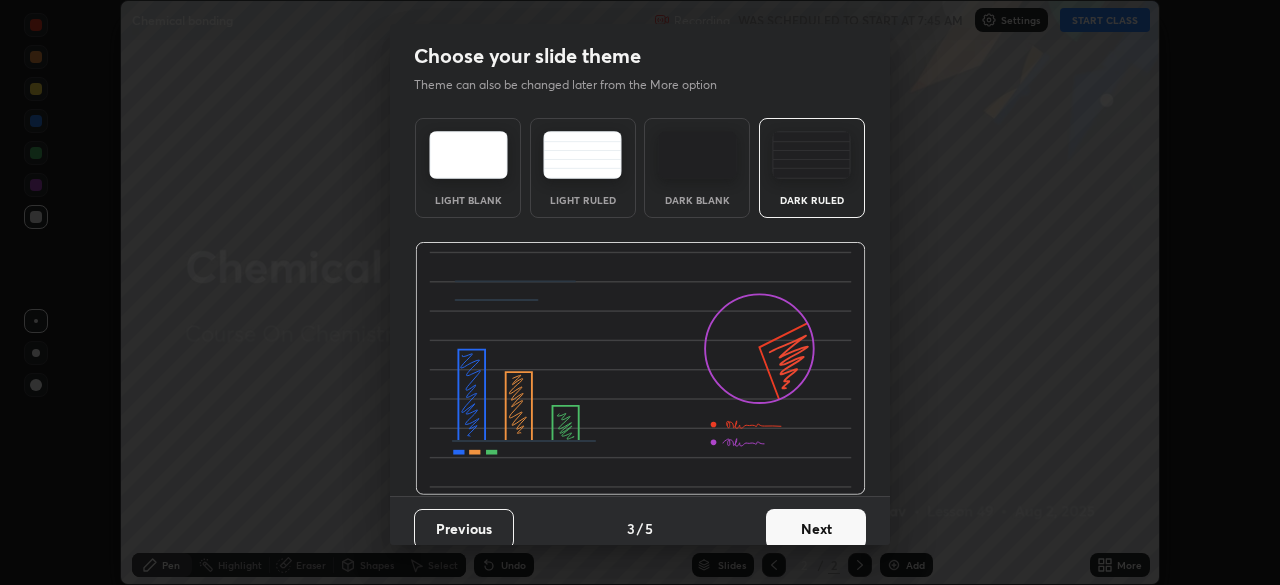 click on "Next" at bounding box center (816, 529) 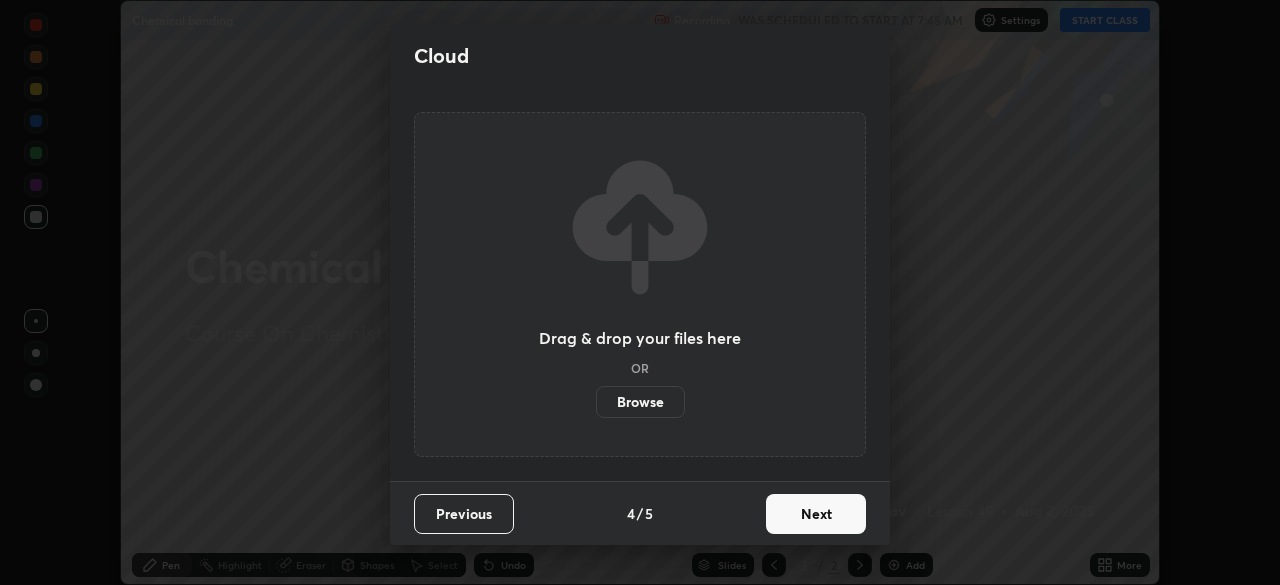 click on "Next" at bounding box center [816, 514] 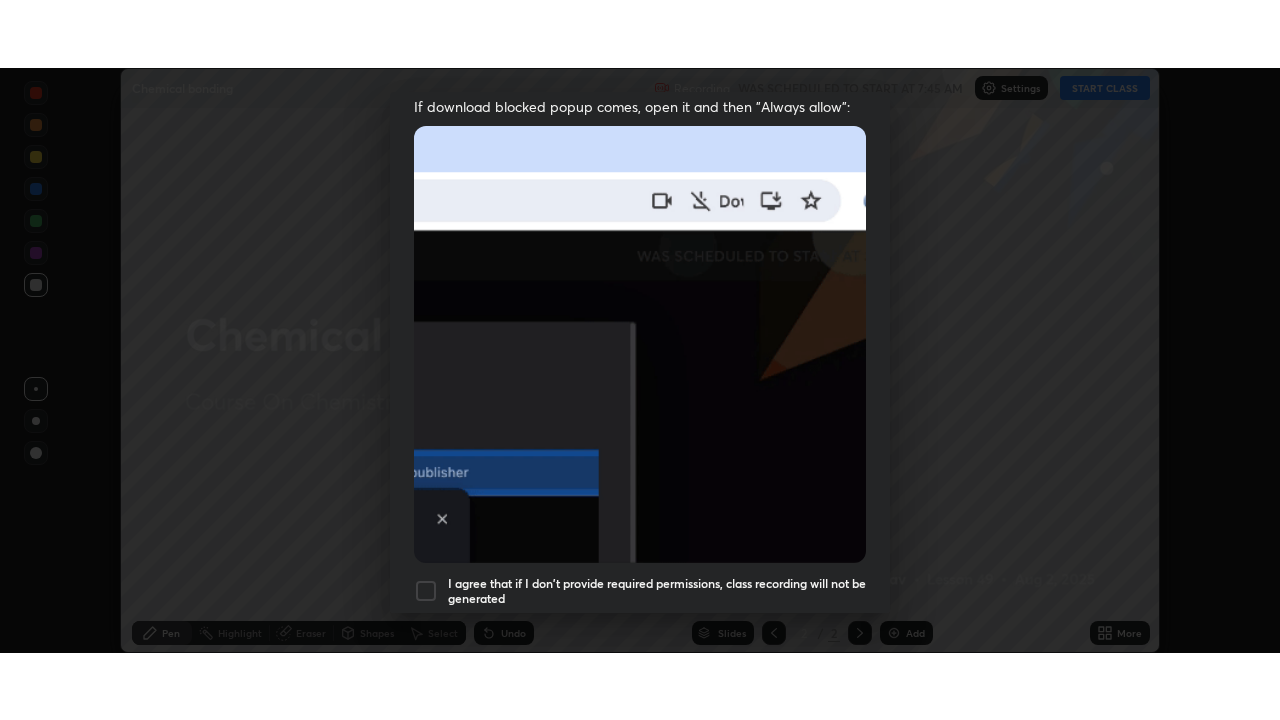 scroll, scrollTop: 479, scrollLeft: 0, axis: vertical 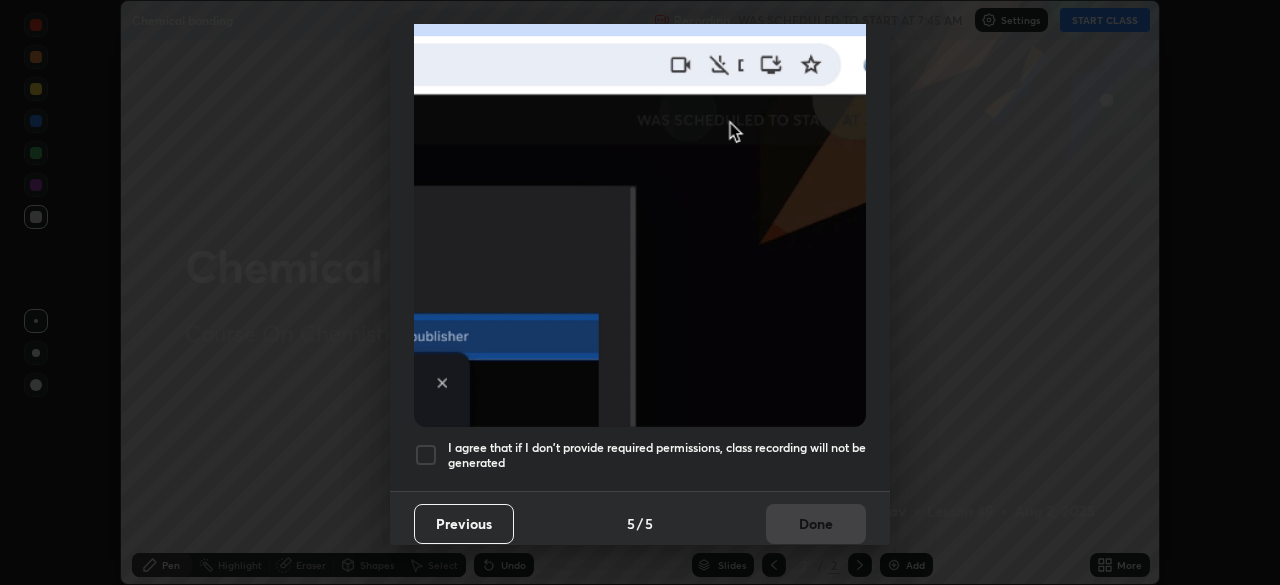 click on "Previous 5 / 5 Done" at bounding box center [640, 523] 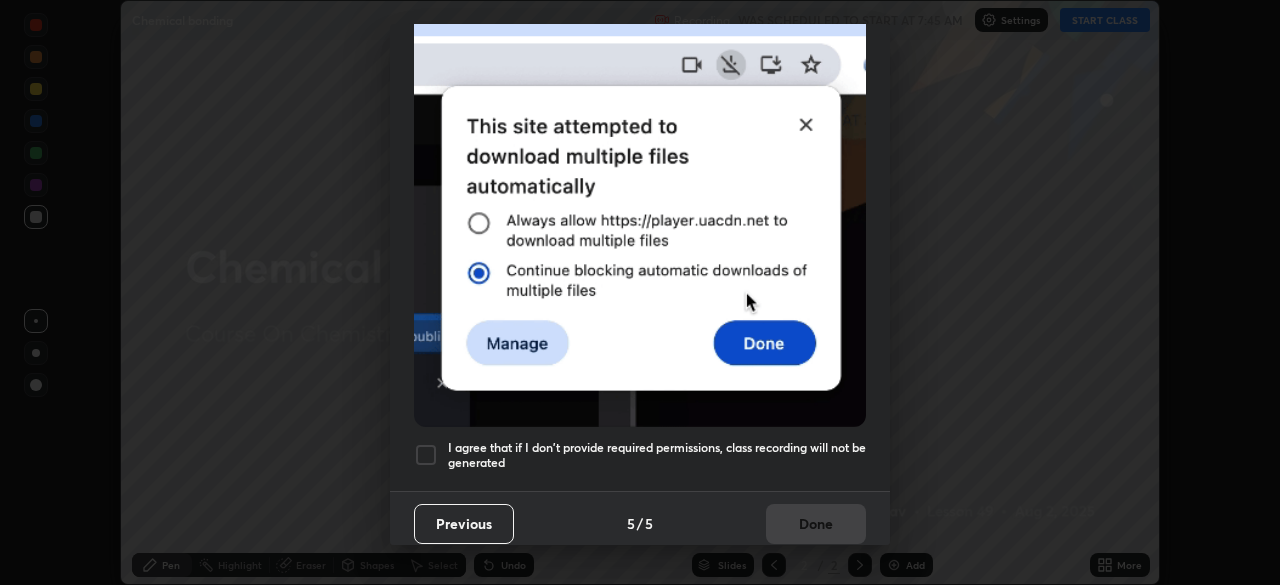 click on "I agree that if I don't provide required permissions, class recording will not be generated" at bounding box center [657, 455] 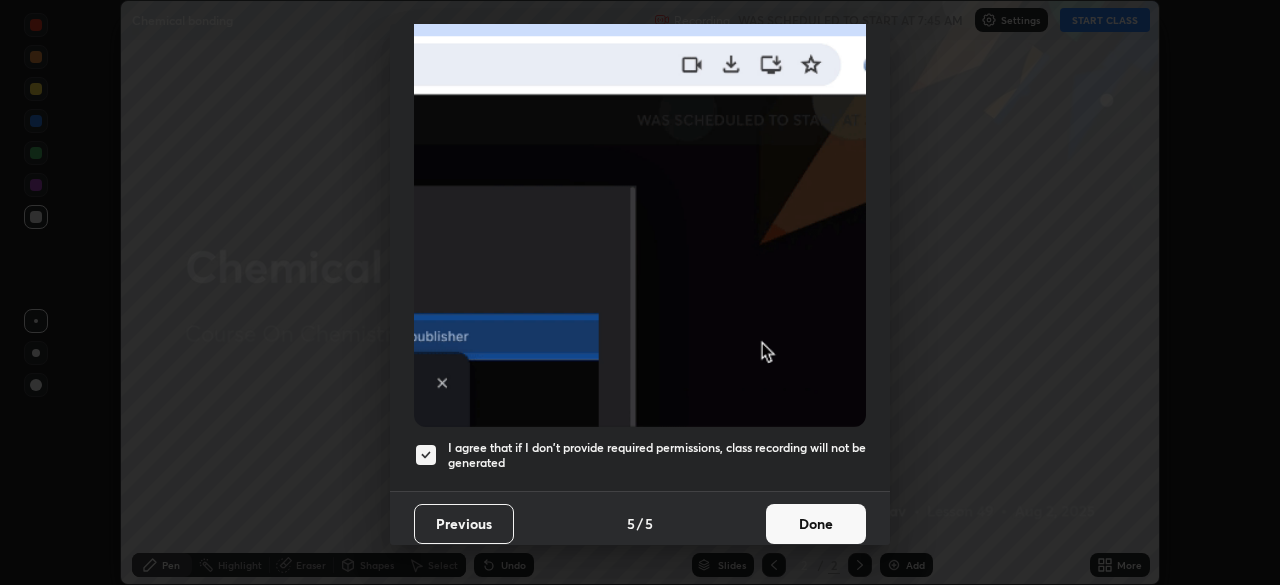 click on "Done" at bounding box center [816, 524] 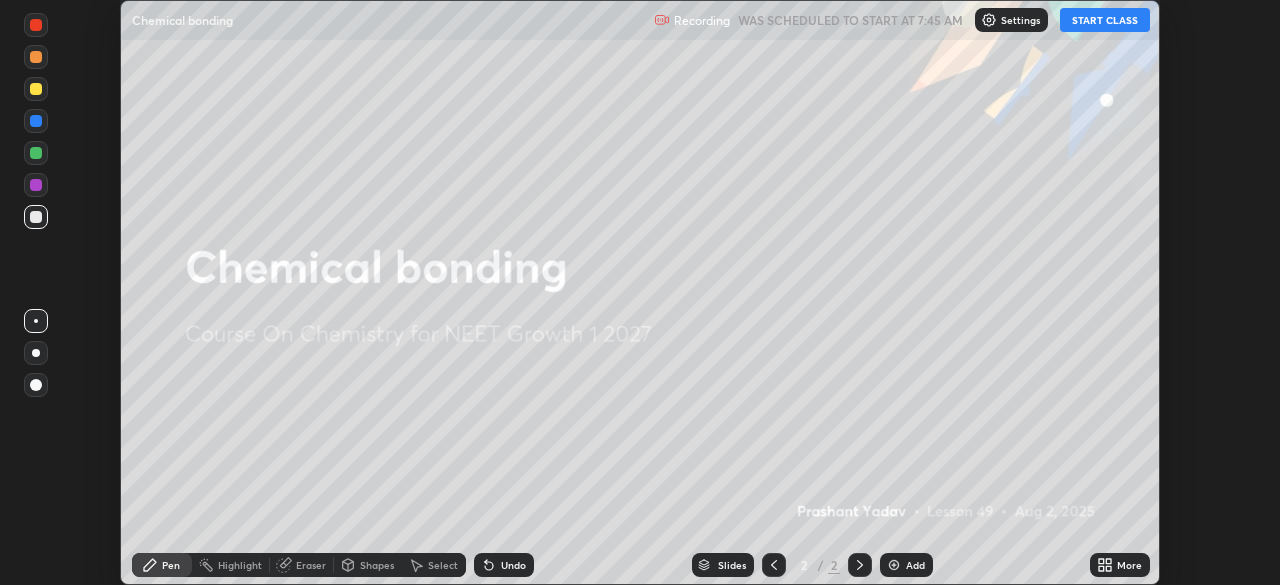 click on "START CLASS" at bounding box center (1105, 20) 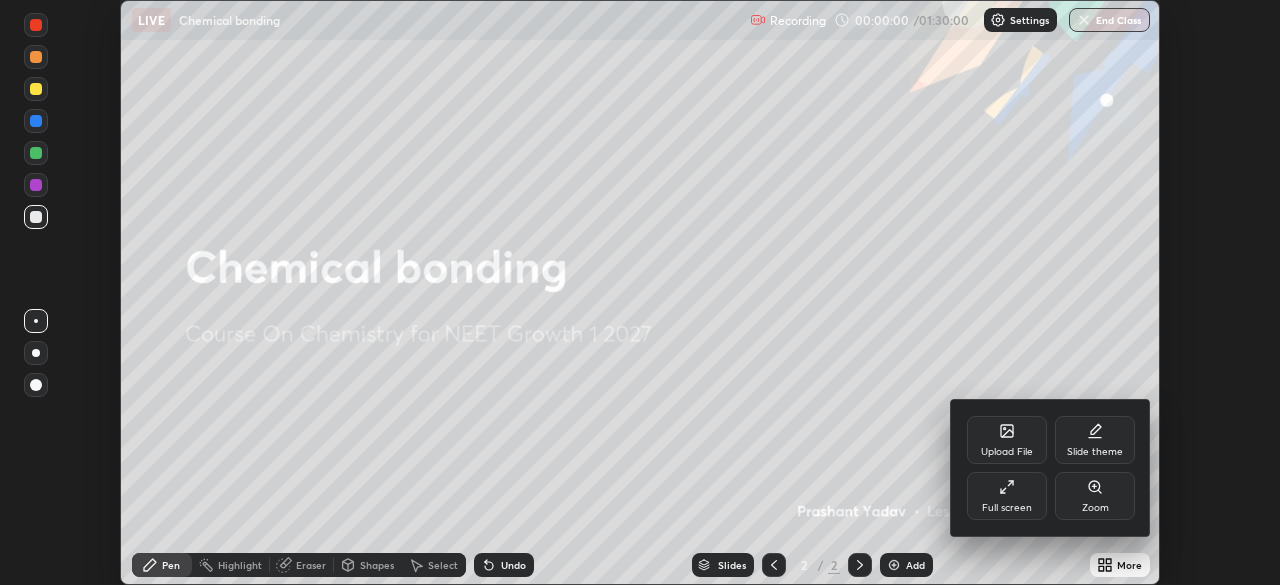 click 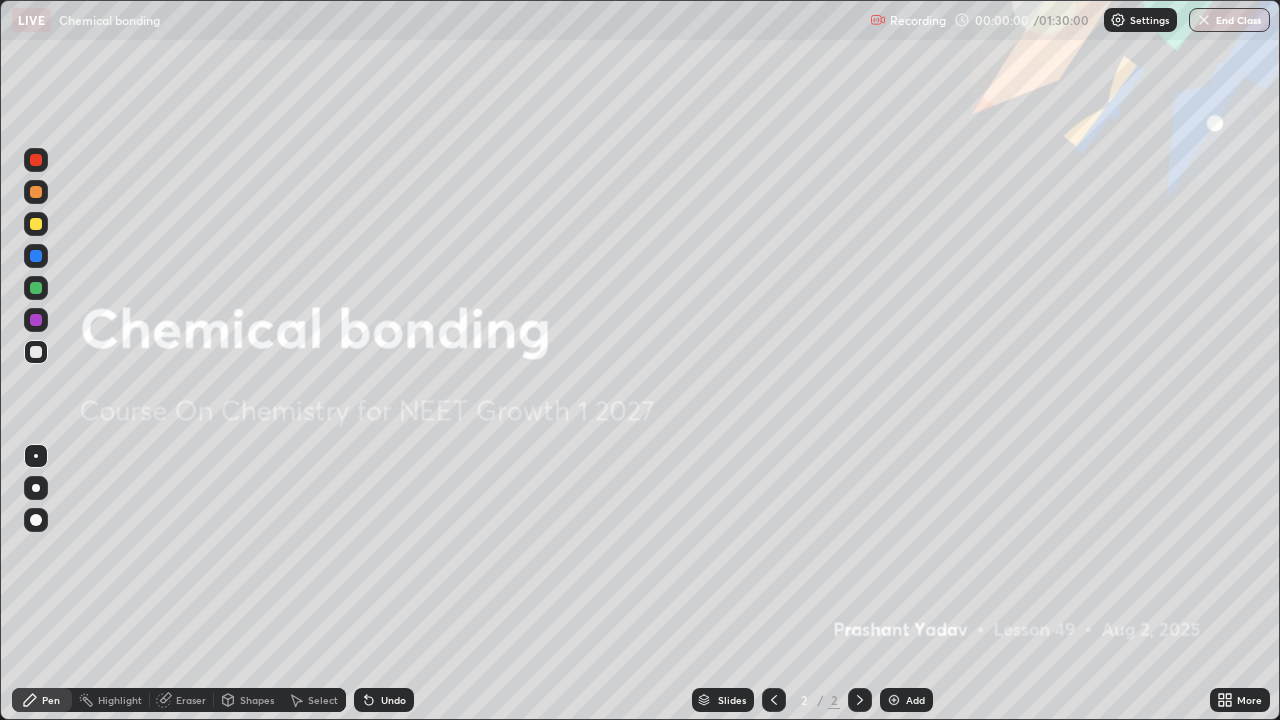 scroll, scrollTop: 99280, scrollLeft: 98720, axis: both 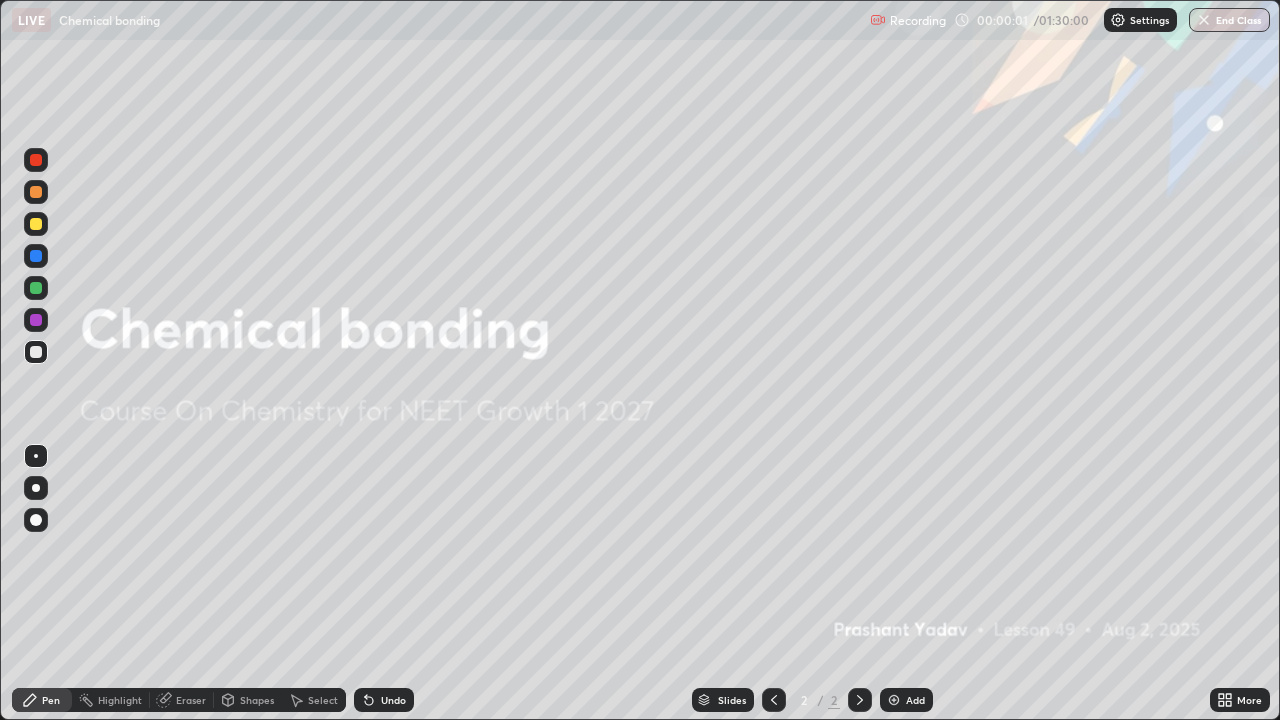 click on "Add" at bounding box center (915, 700) 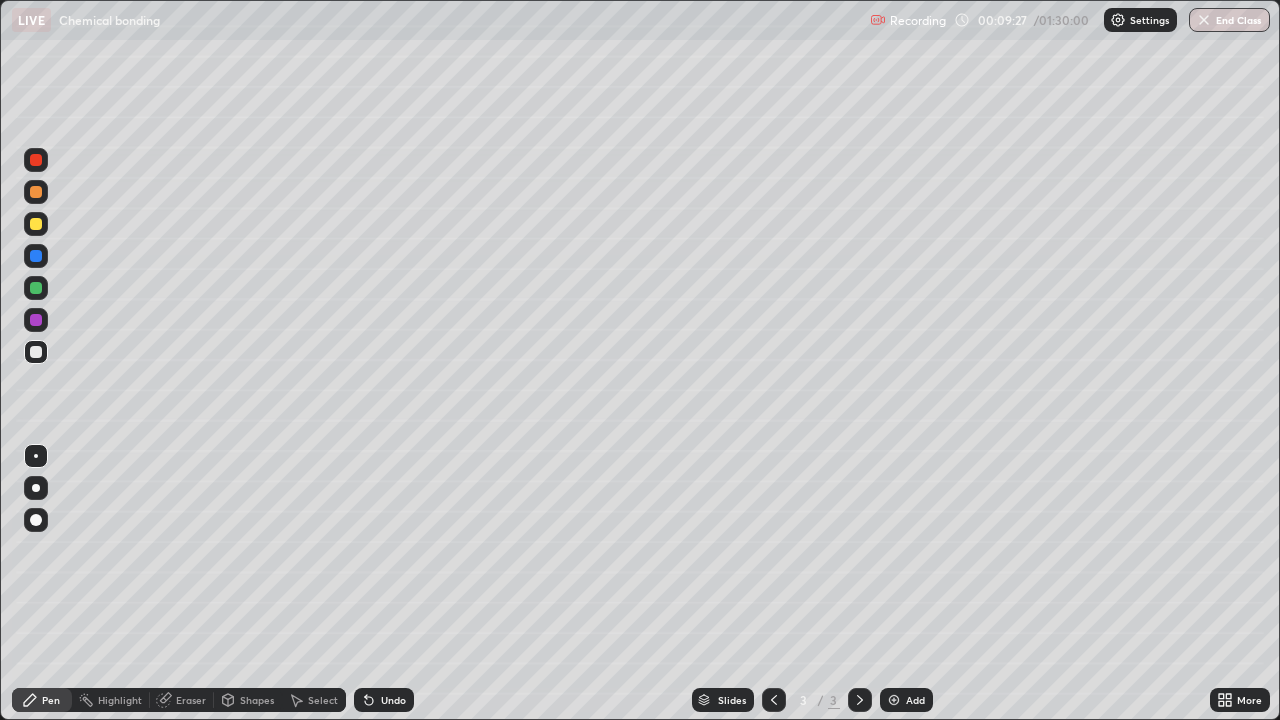 click on "Add" at bounding box center [906, 700] 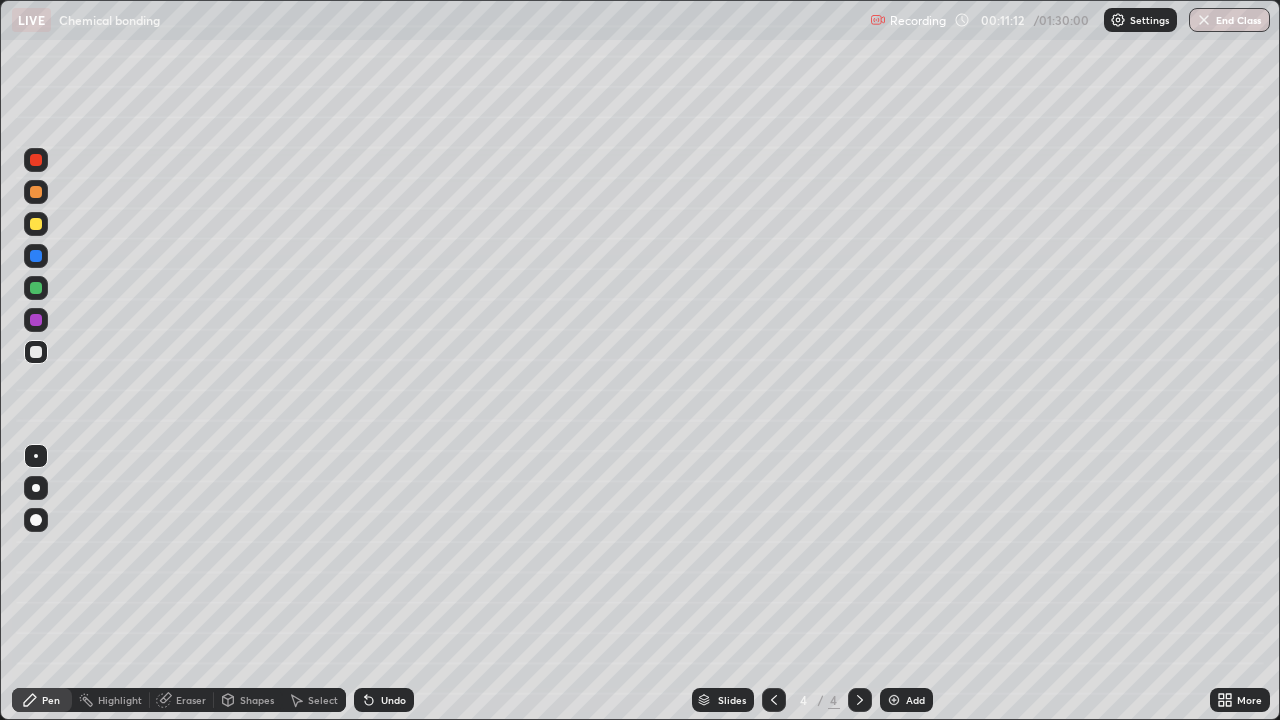 click on "Undo" at bounding box center (393, 700) 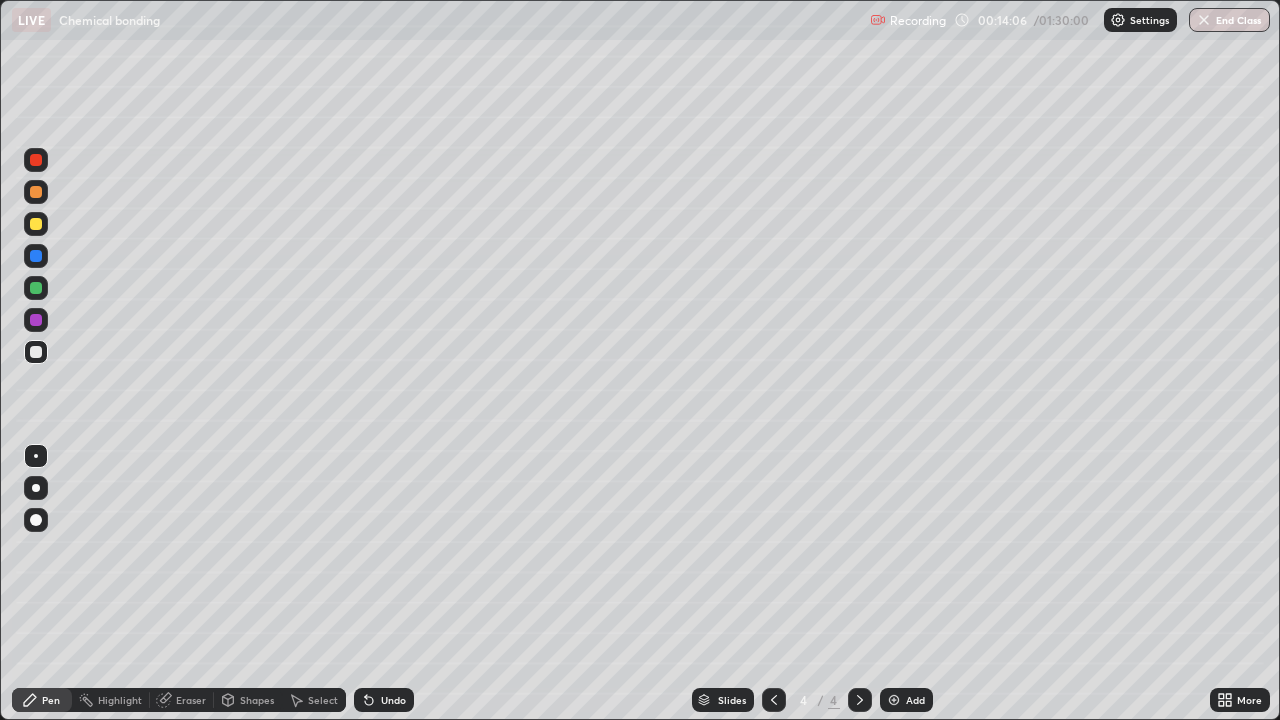 click at bounding box center [894, 700] 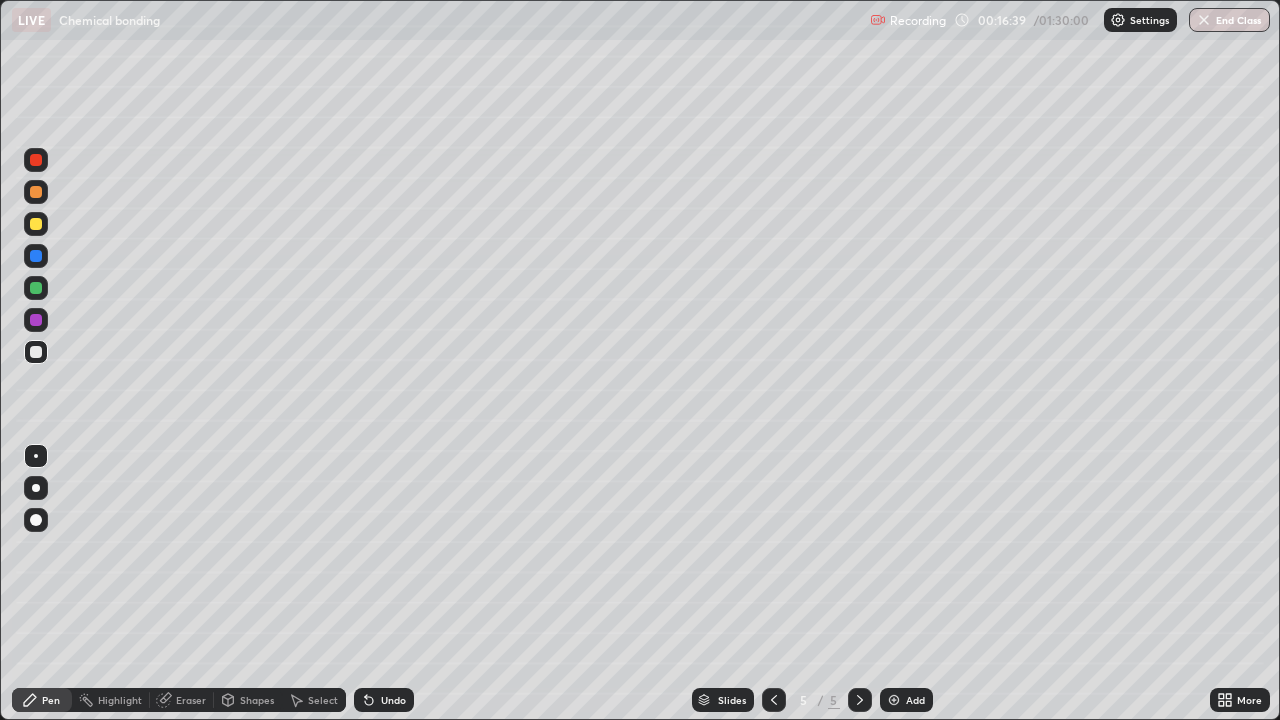 click on "Undo" at bounding box center (393, 700) 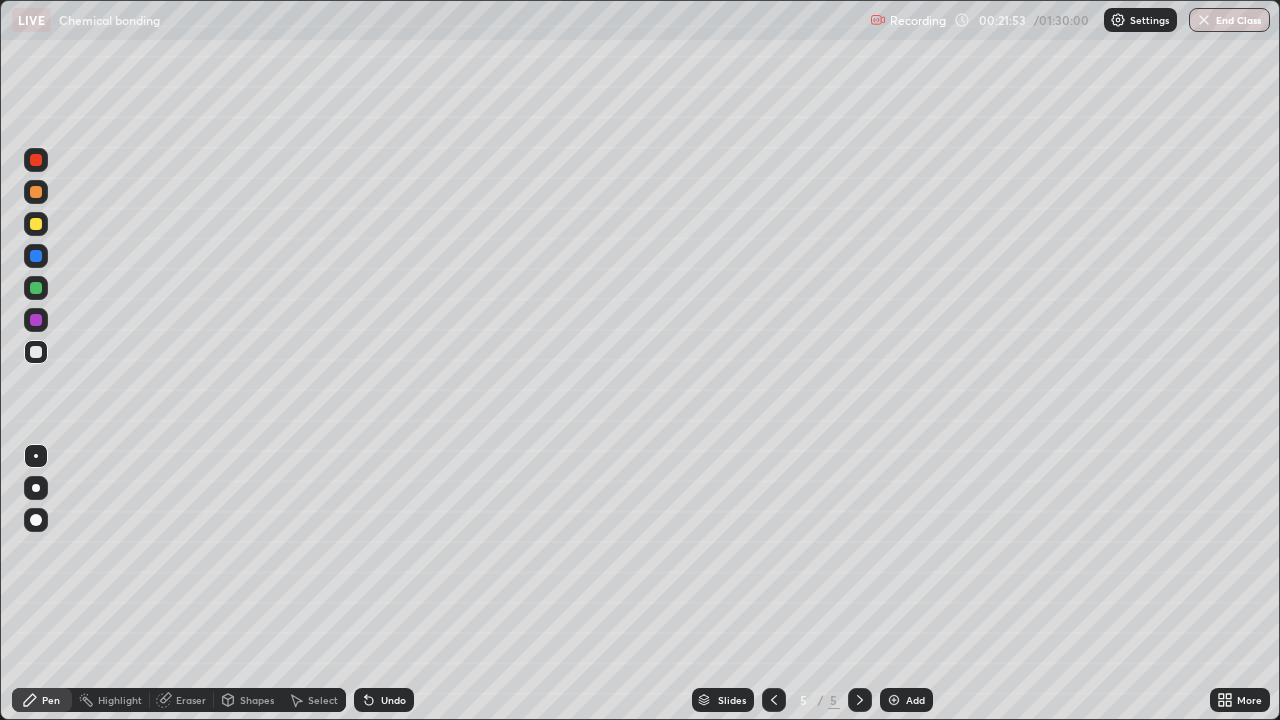 click on "Add" at bounding box center [906, 700] 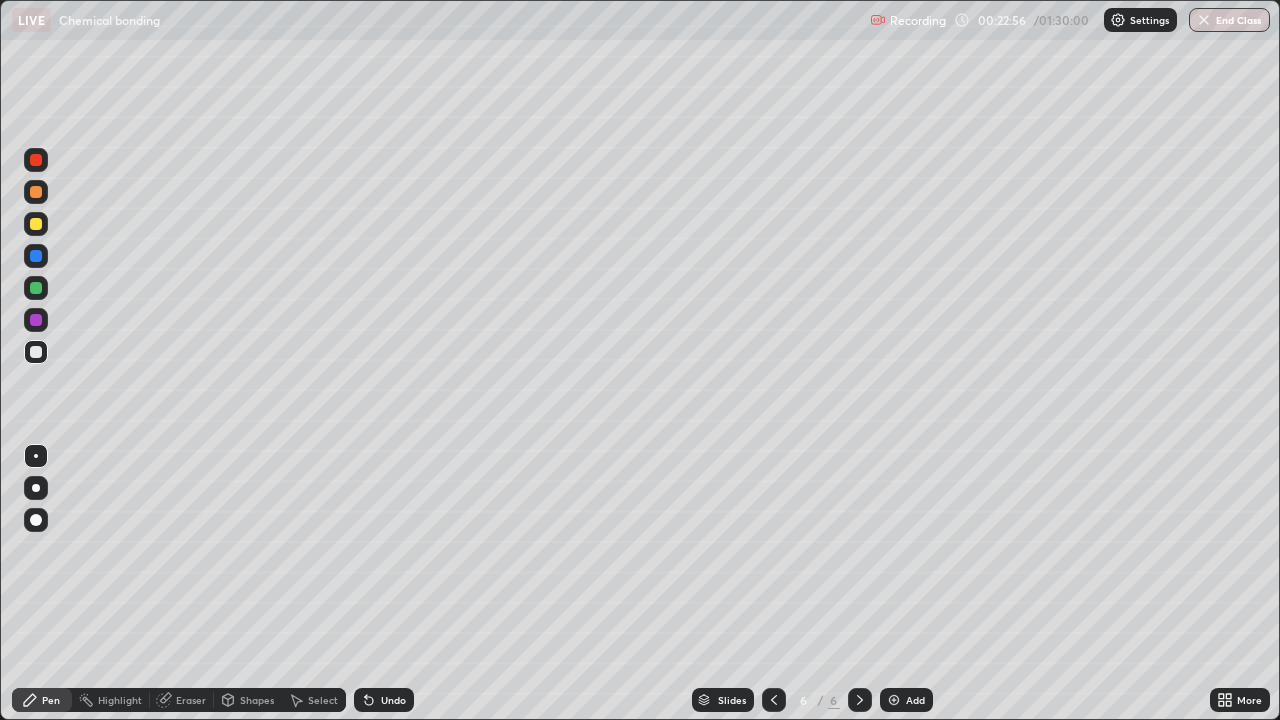 click on "Undo" at bounding box center [384, 700] 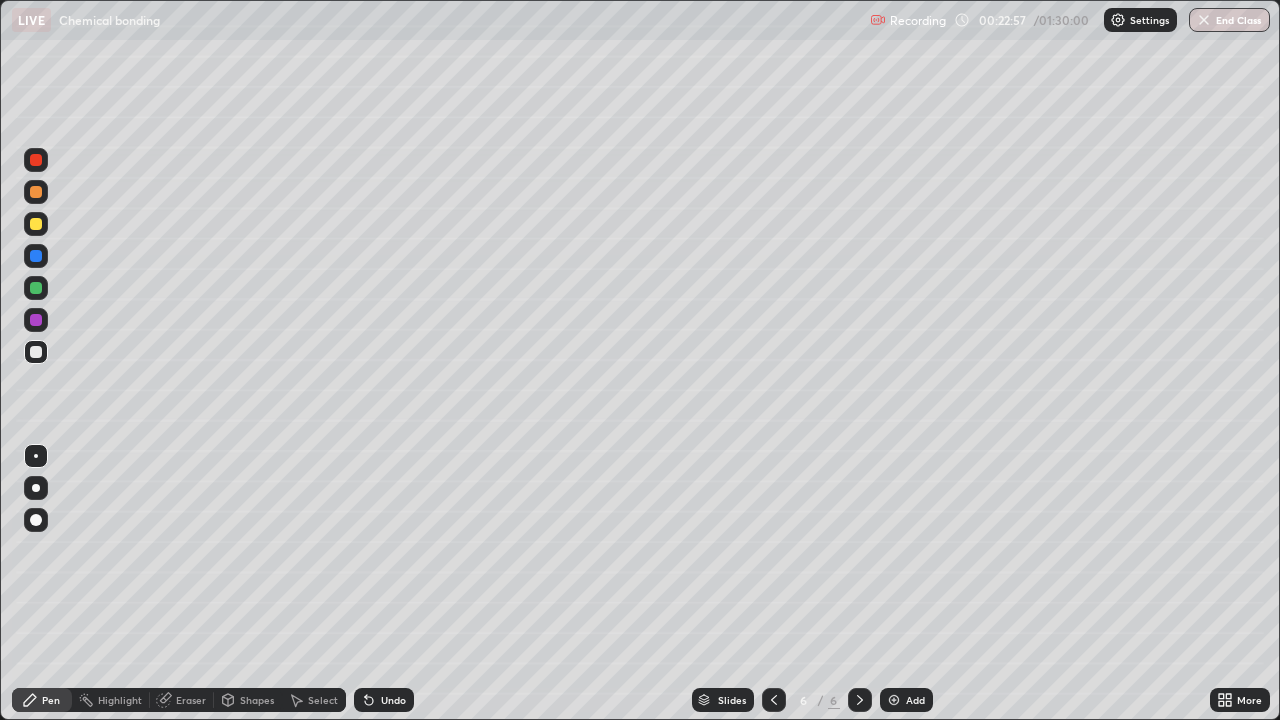 click 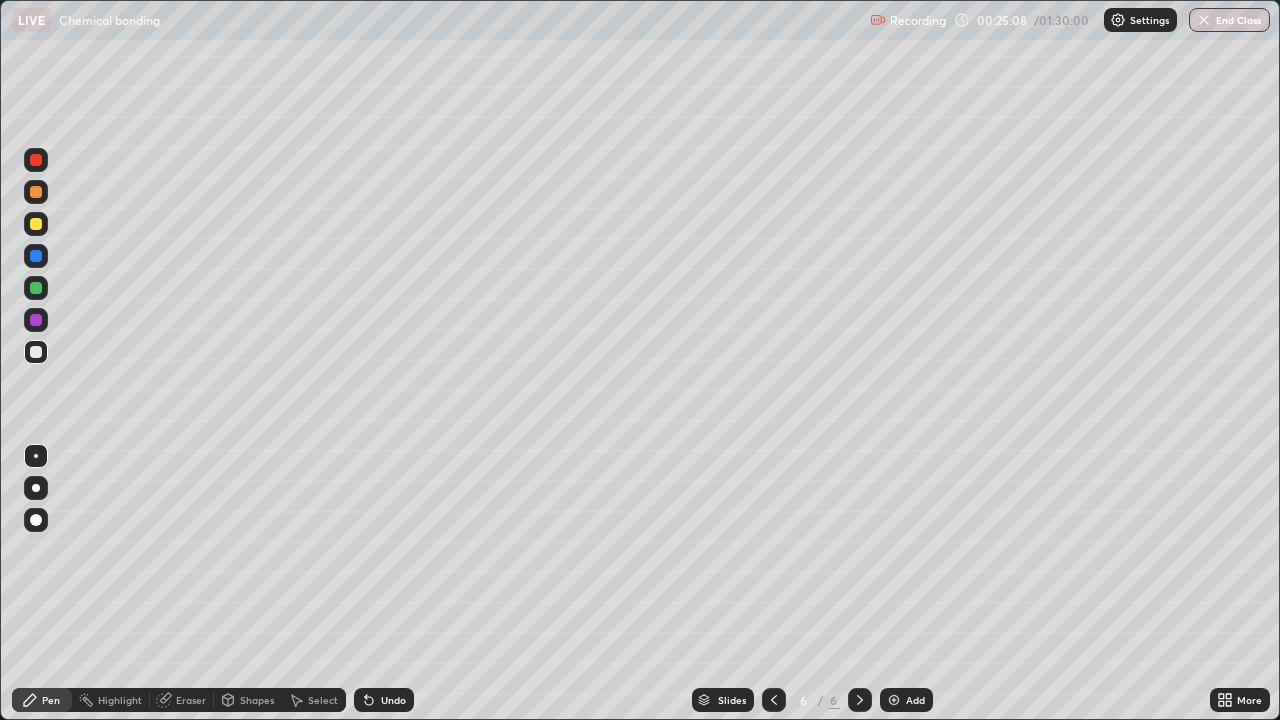 click at bounding box center [894, 700] 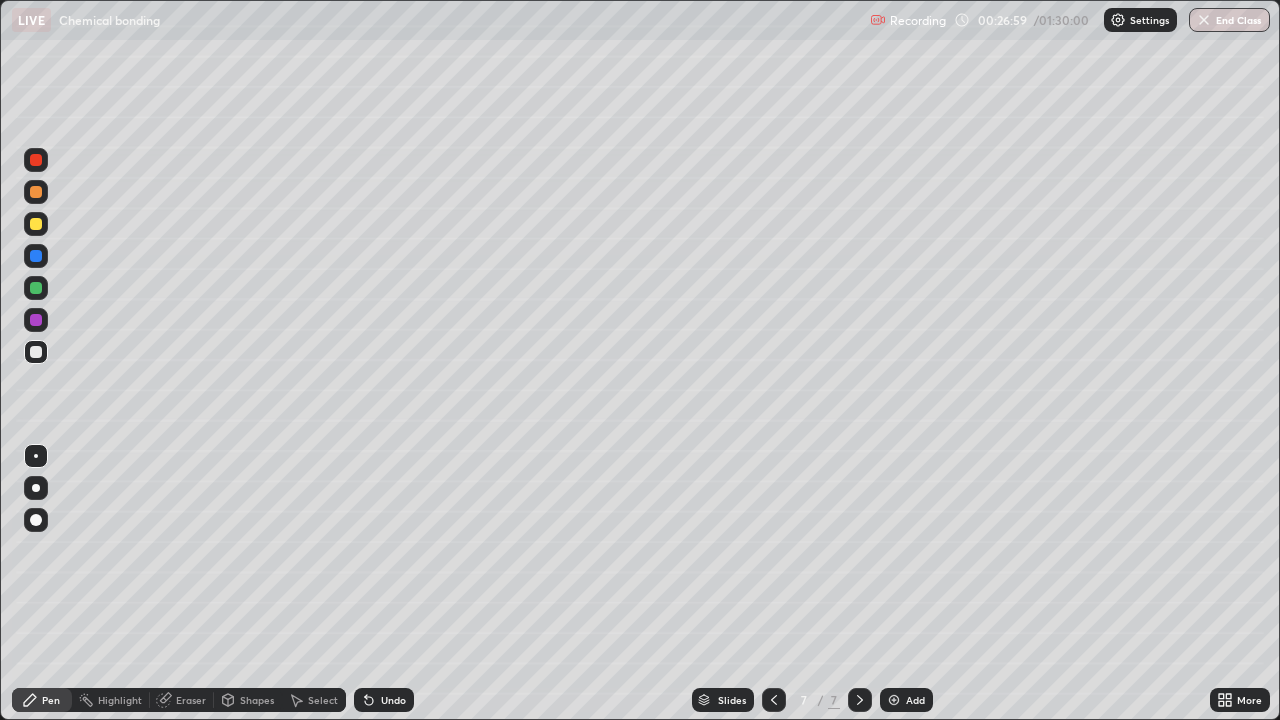 click at bounding box center (894, 700) 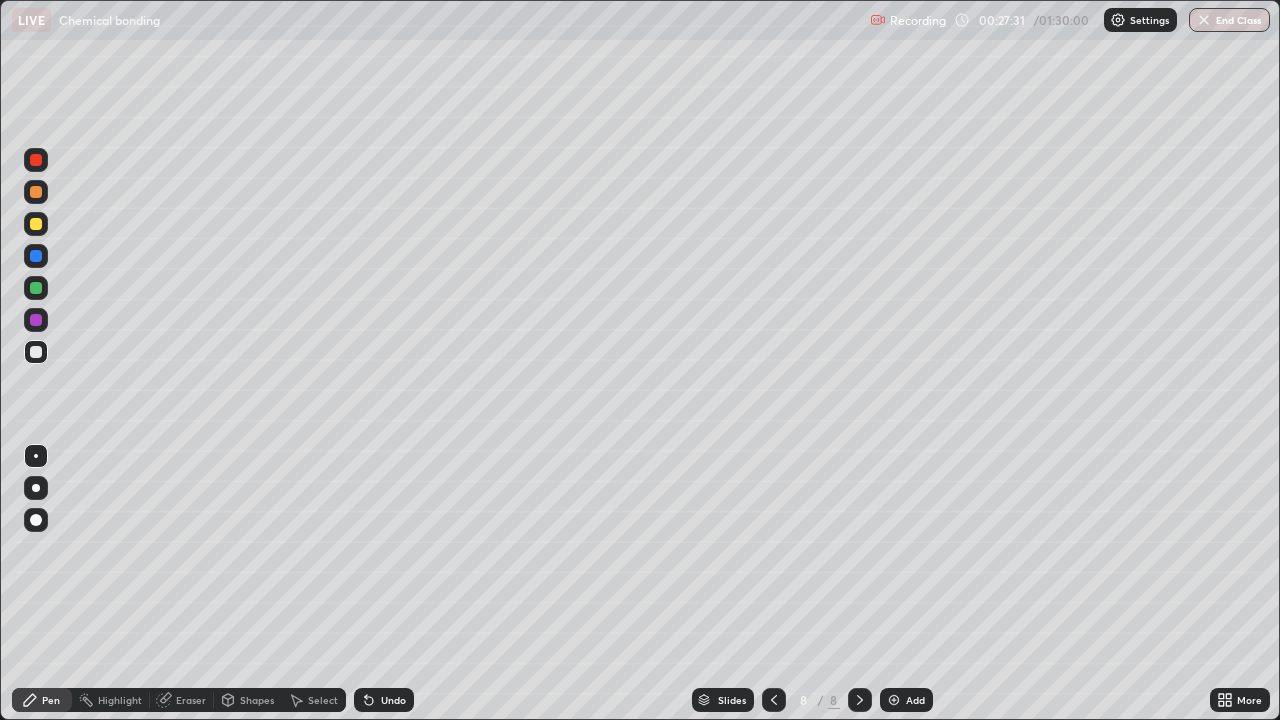 click on "Undo" at bounding box center (384, 700) 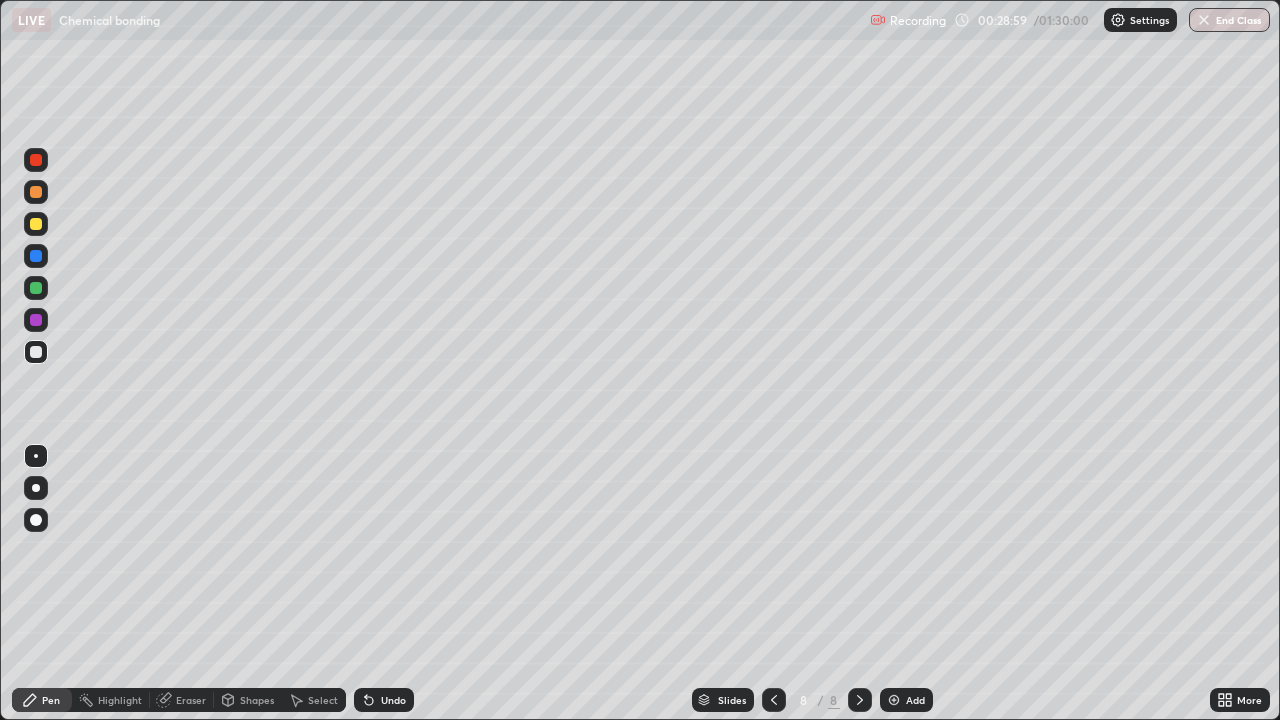 click on "Undo" at bounding box center [393, 700] 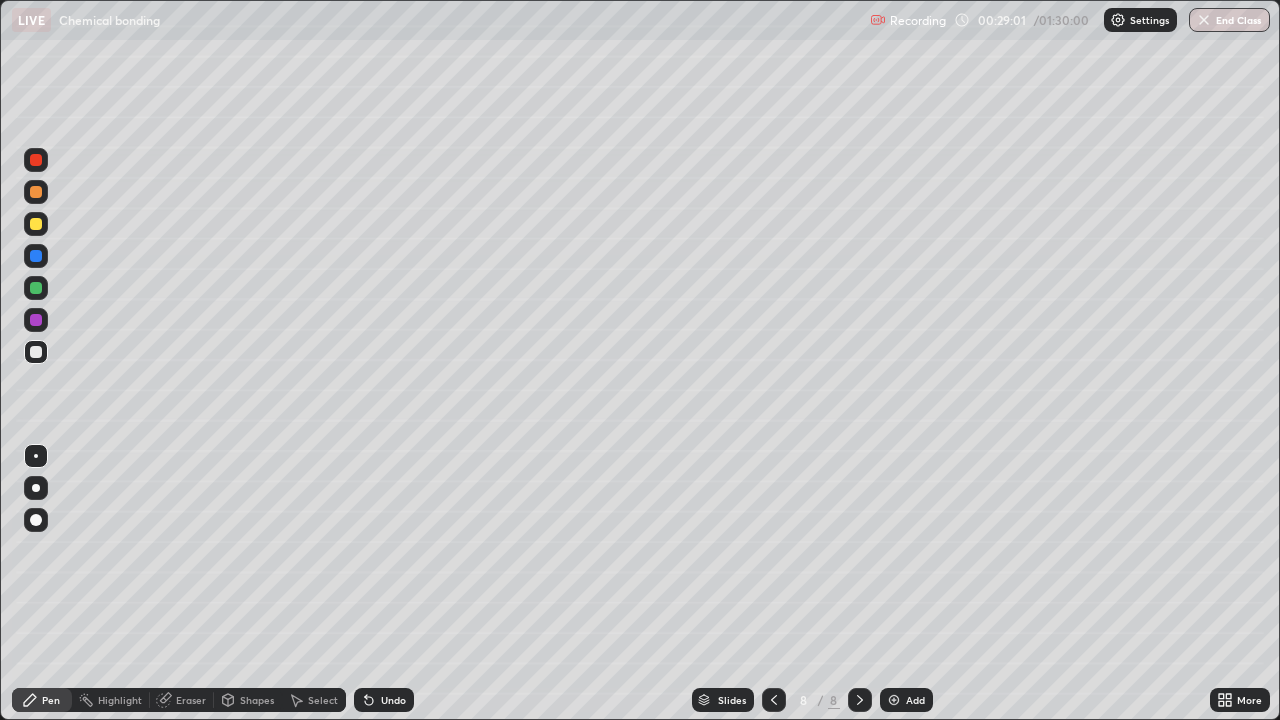 click on "Undo" at bounding box center [384, 700] 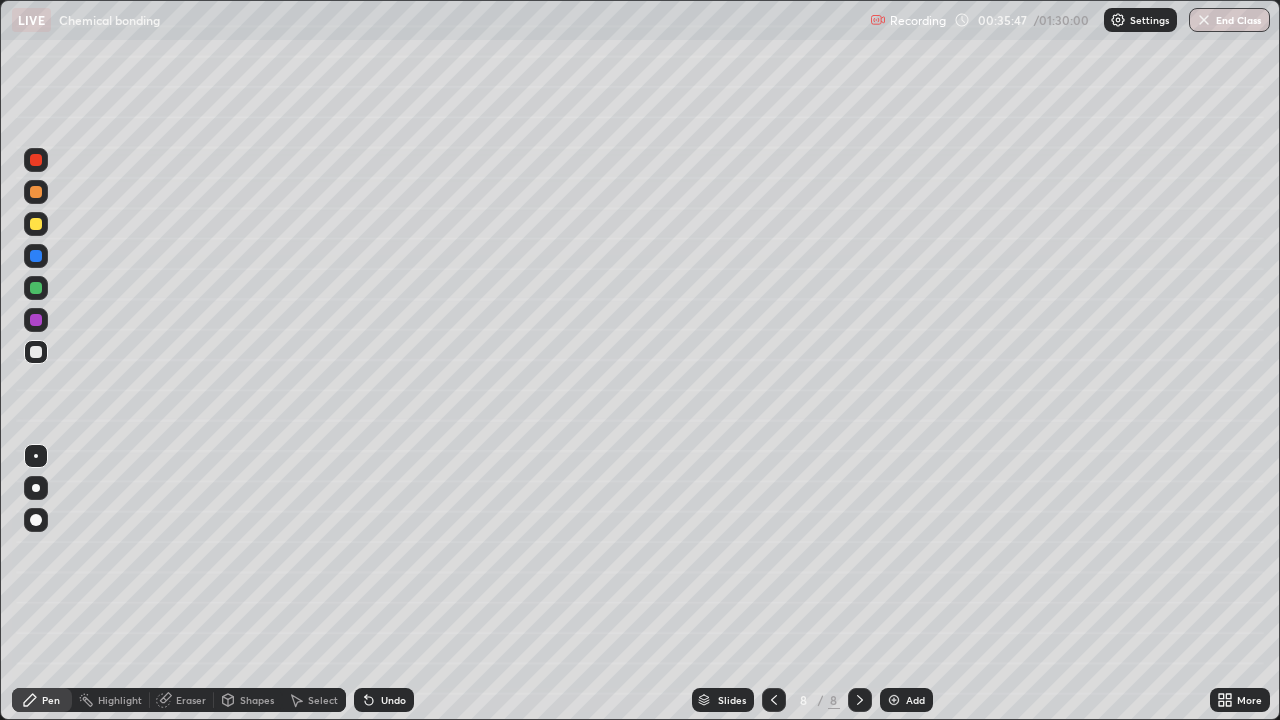 click at bounding box center [36, 192] 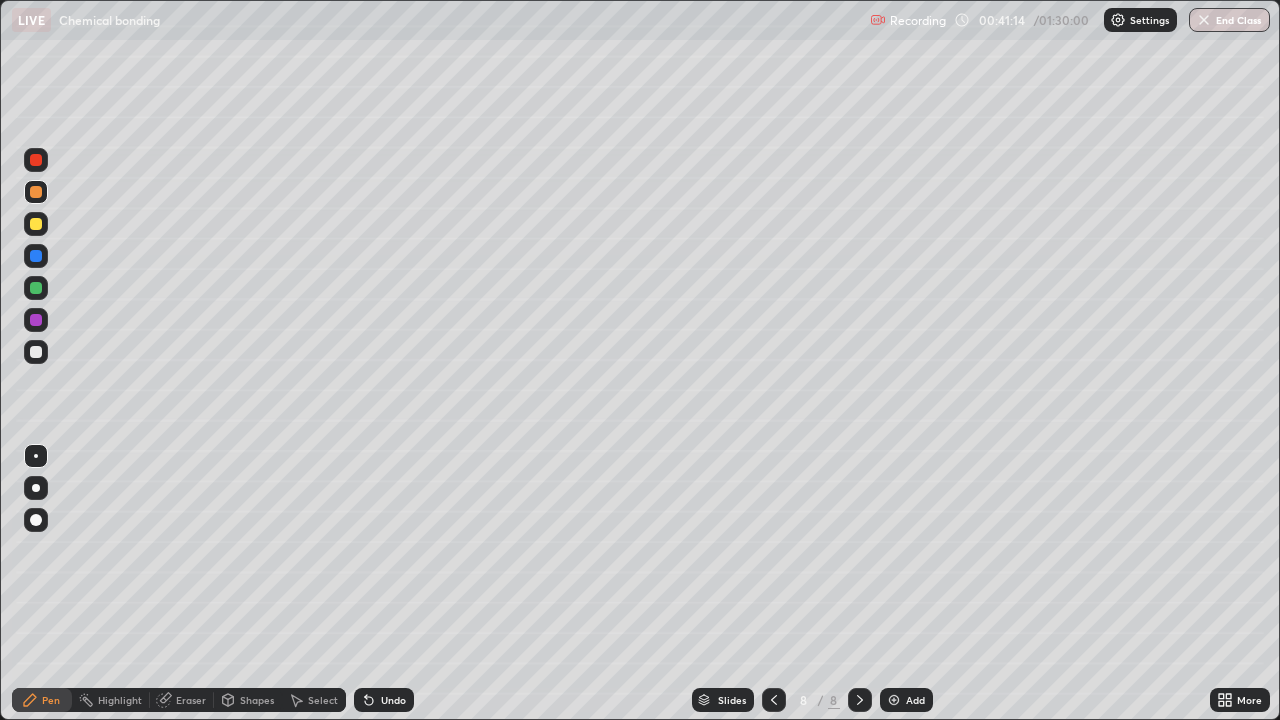 click at bounding box center (860, 700) 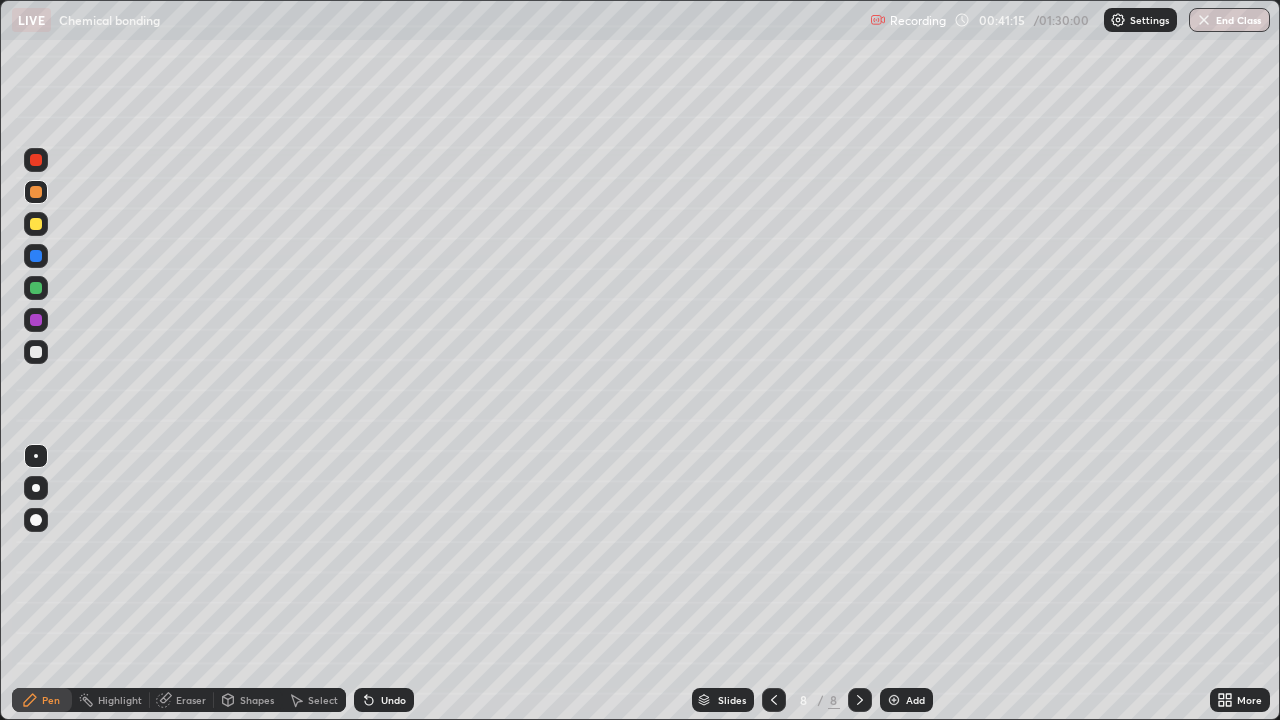 click on "Add" at bounding box center (906, 700) 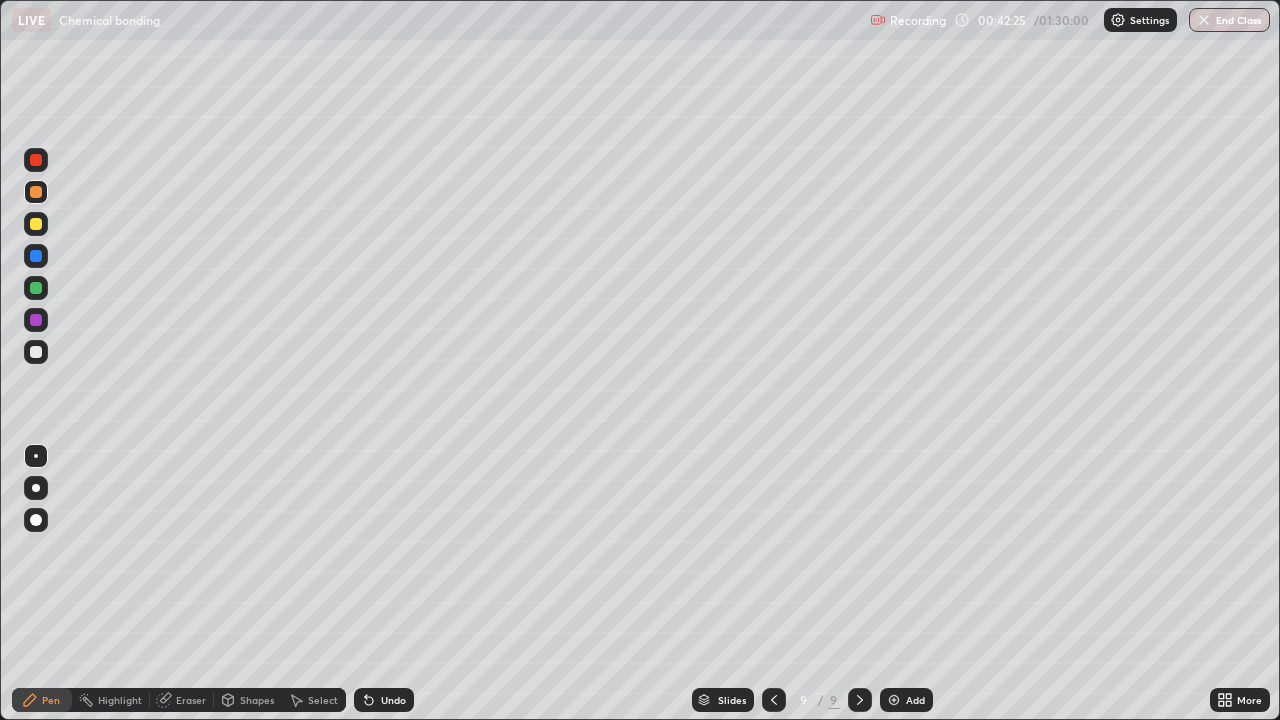 click on "Undo" at bounding box center [393, 700] 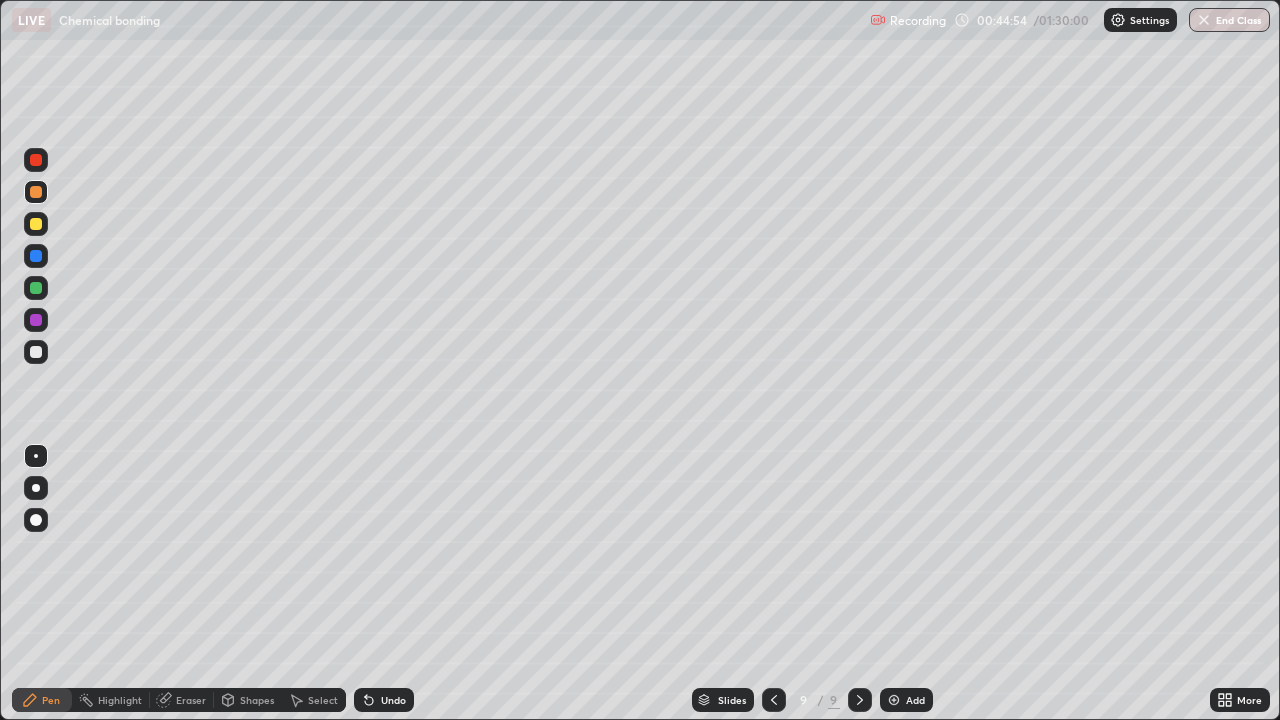 click on "Add" at bounding box center (906, 700) 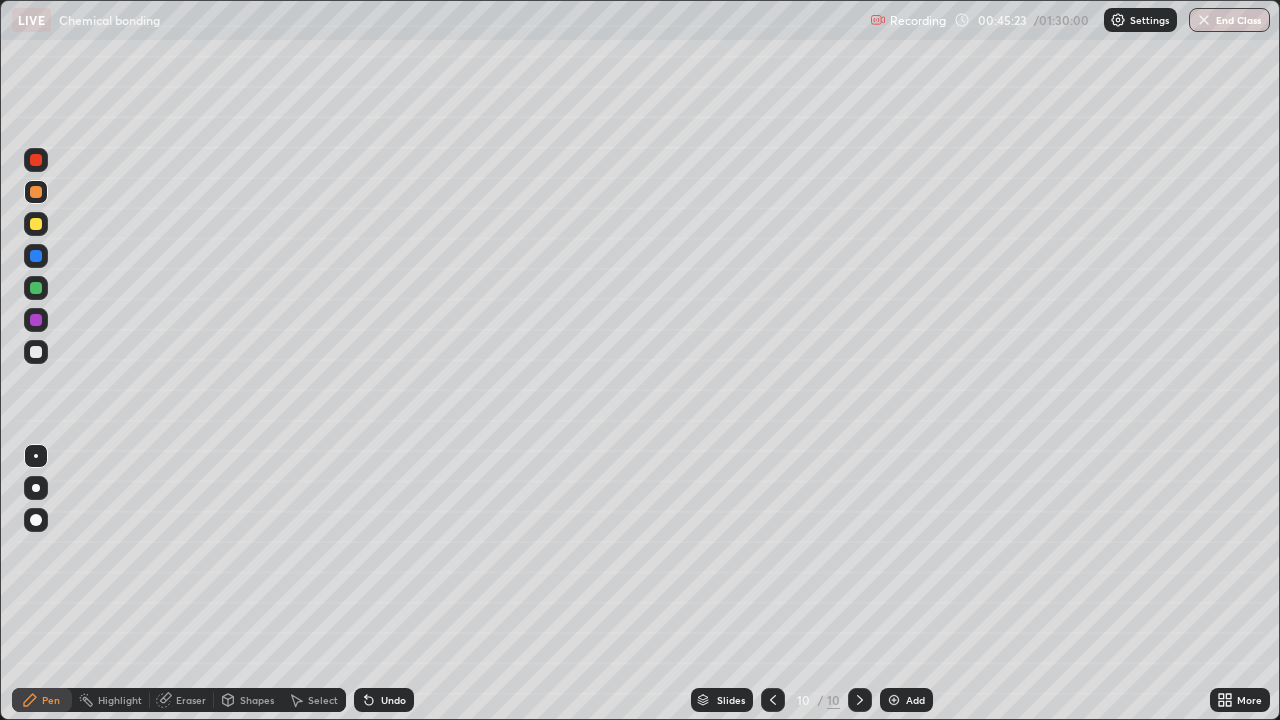 click on "Undo" at bounding box center [393, 700] 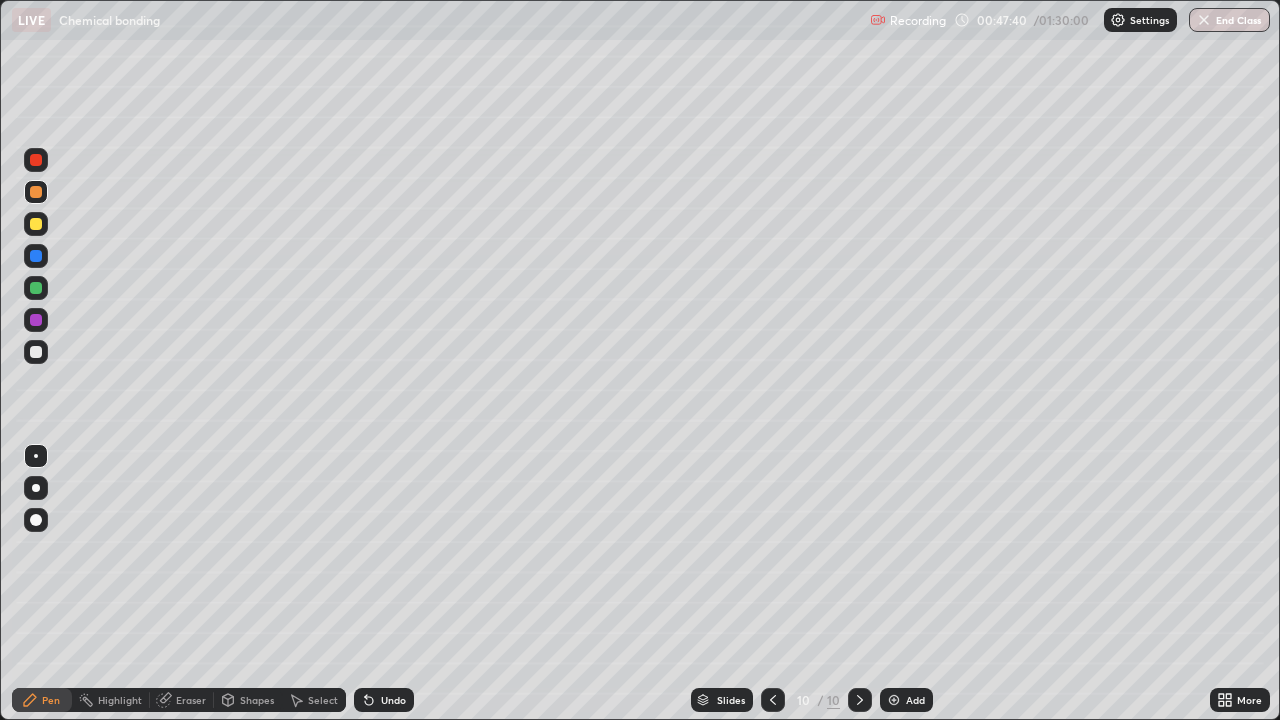 click at bounding box center (894, 700) 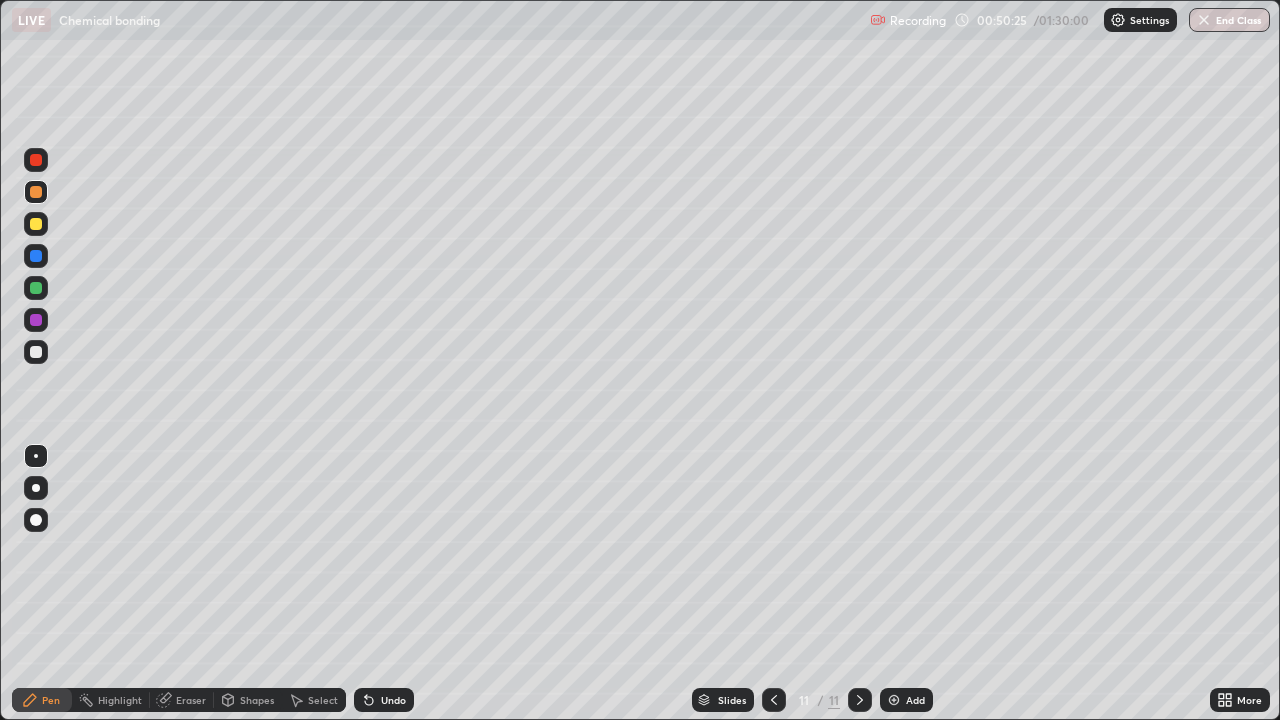 click on "Add" at bounding box center [915, 700] 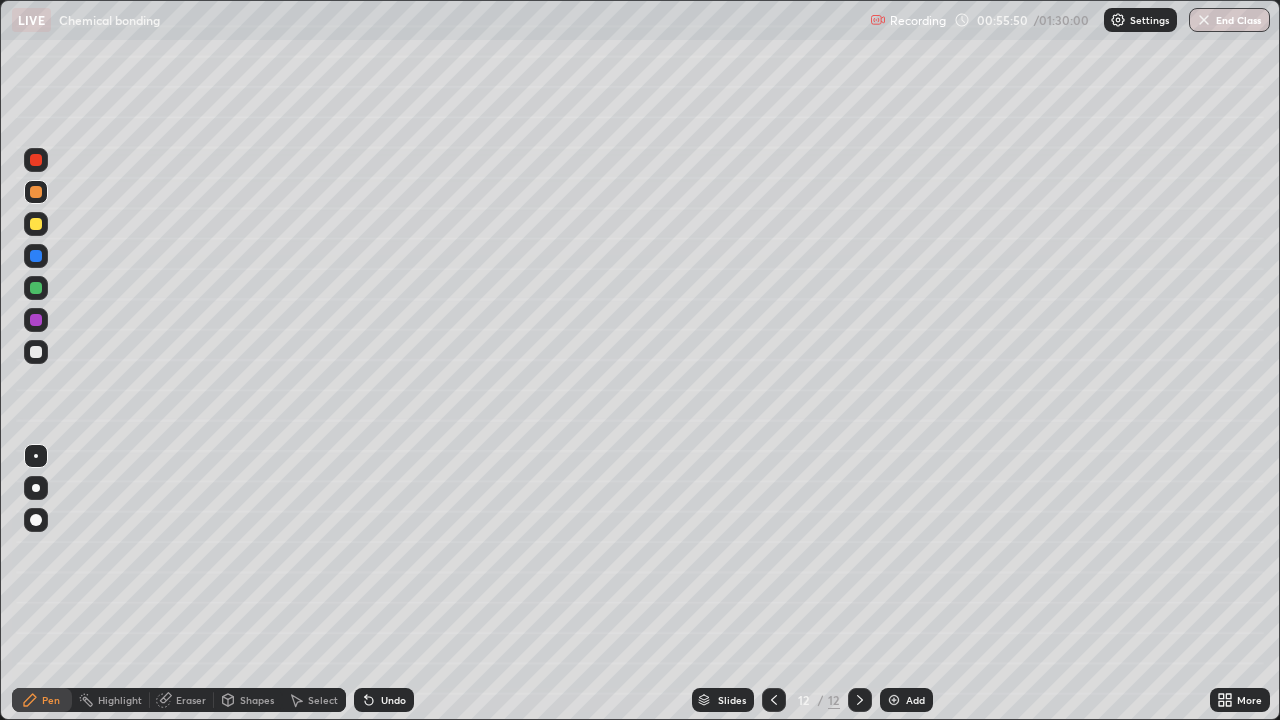 click on "Add" at bounding box center (906, 700) 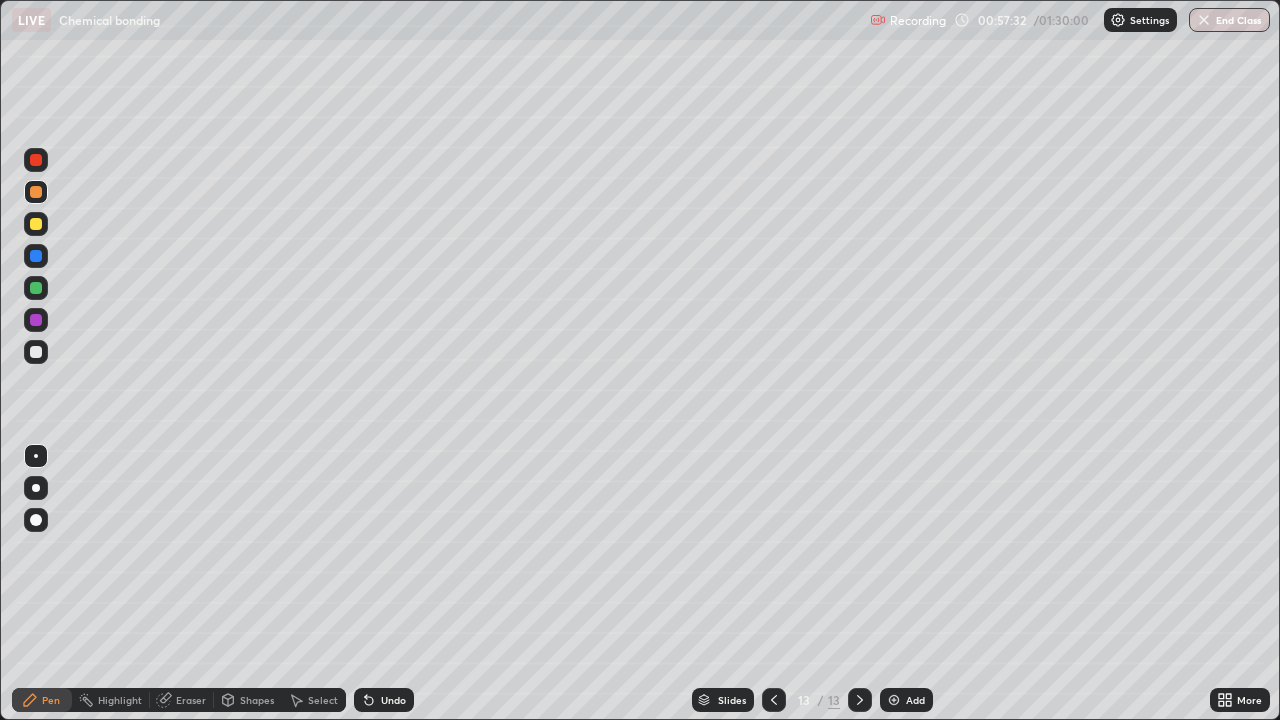 click on "Add" at bounding box center [906, 700] 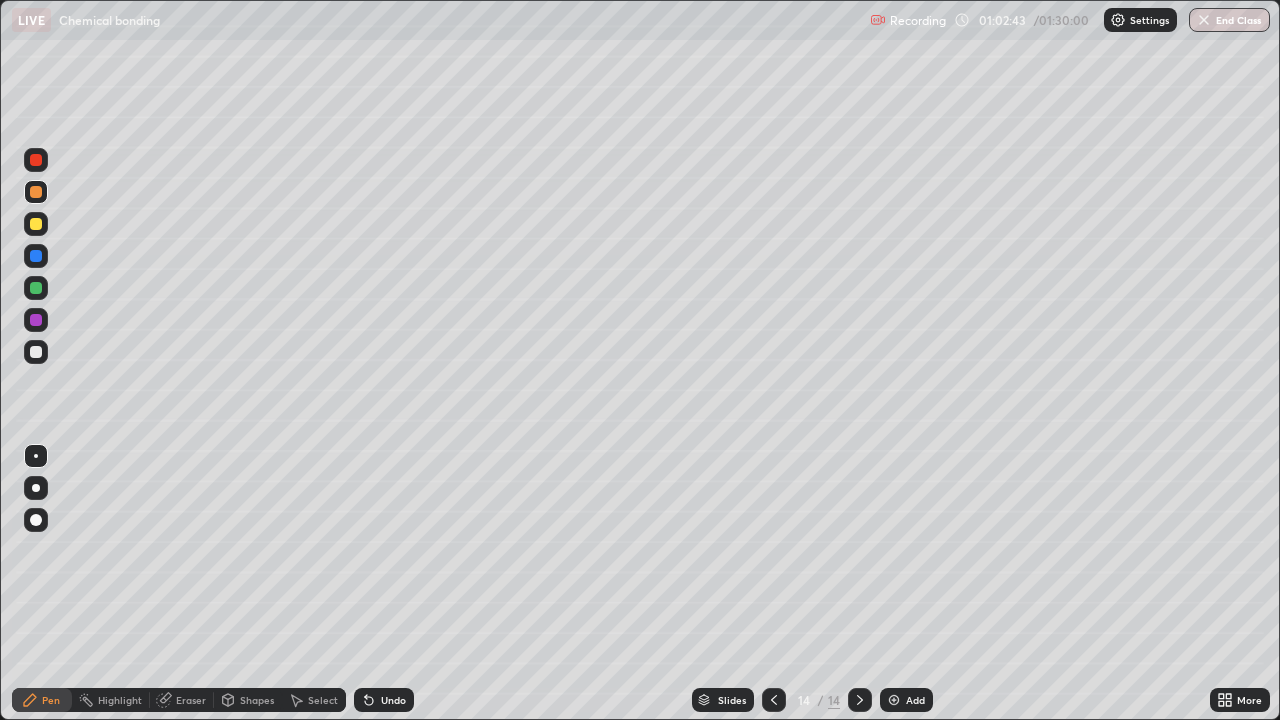 click on "Add" at bounding box center [906, 700] 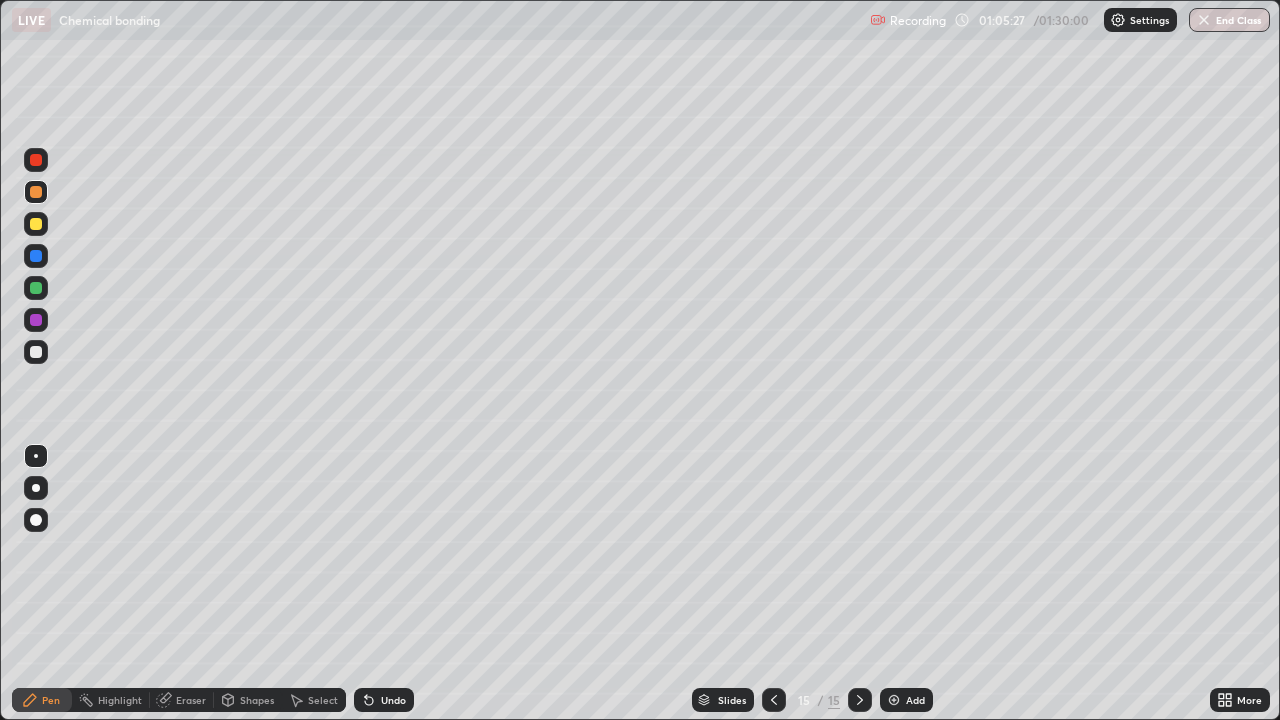 click on "Add" at bounding box center [915, 700] 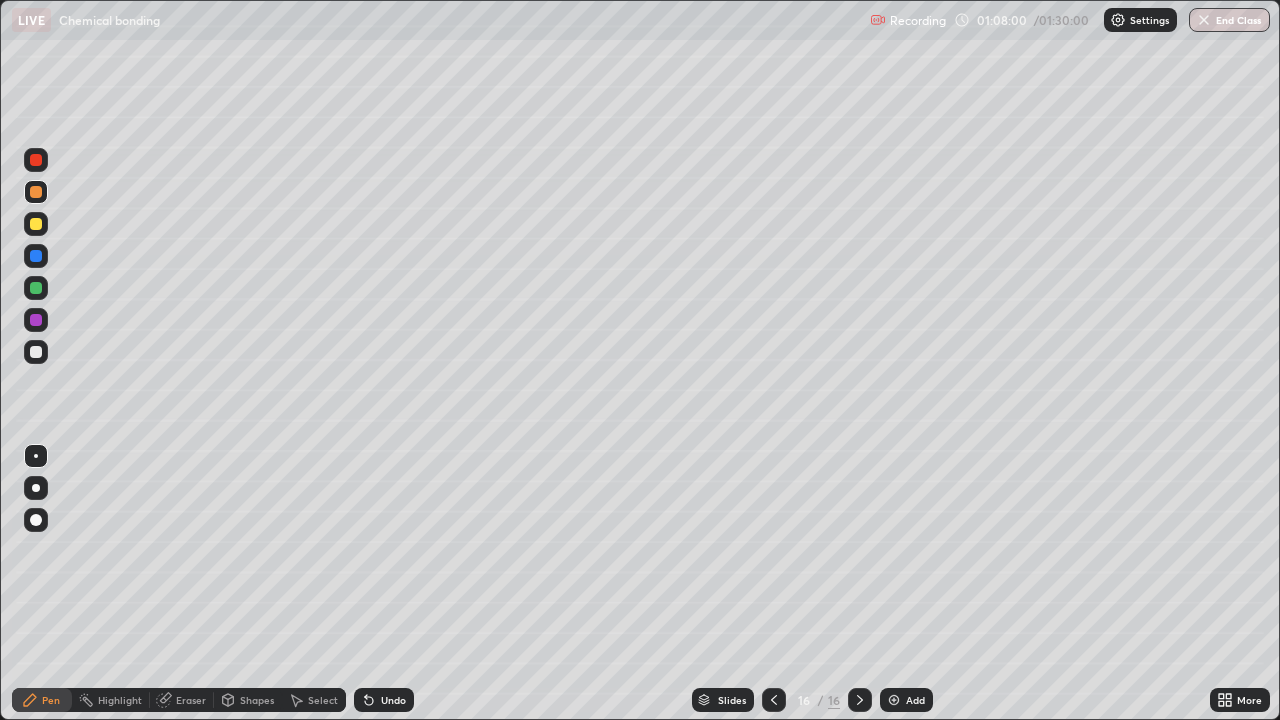 click on "Add" at bounding box center (915, 700) 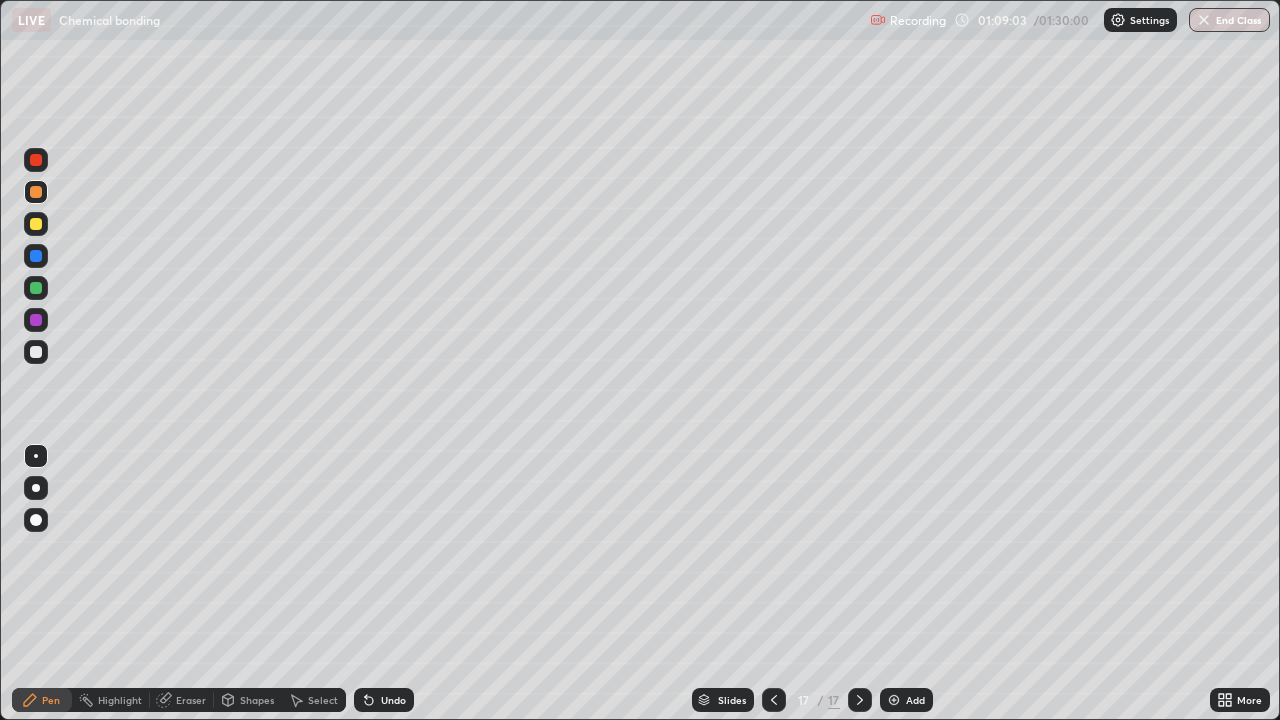 click on "Undo" at bounding box center [384, 700] 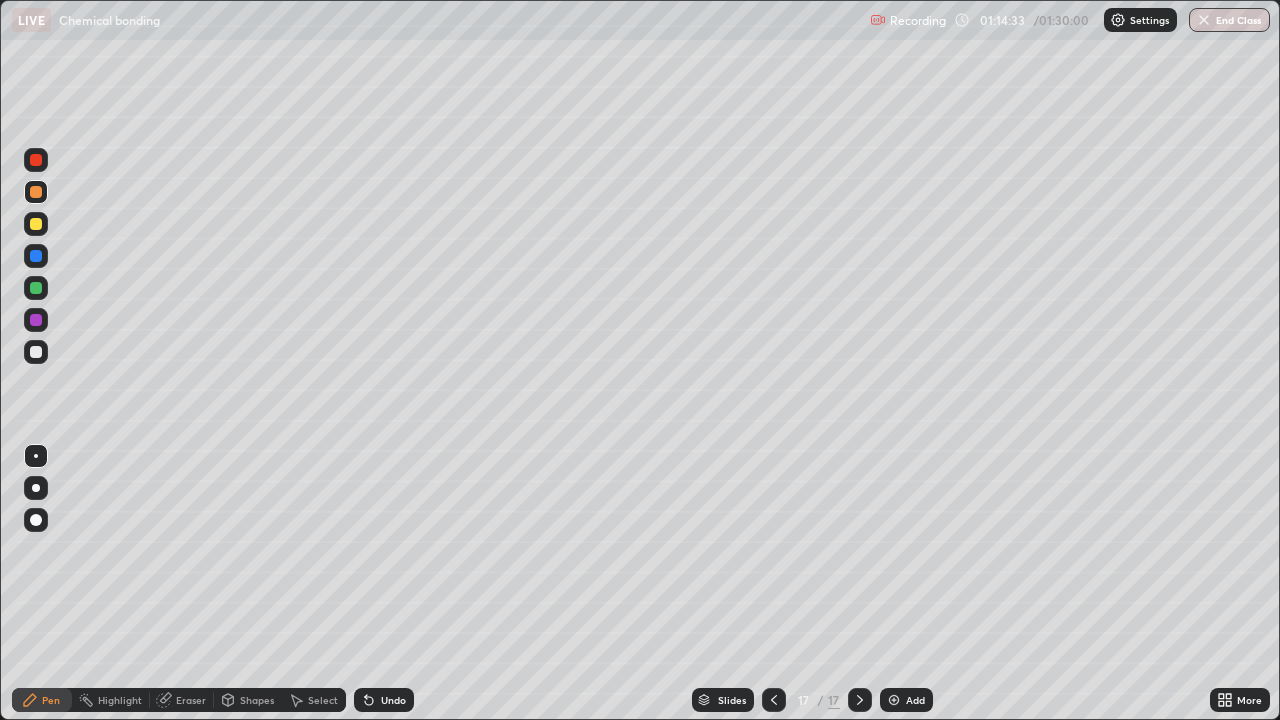 click on "Add" at bounding box center (906, 700) 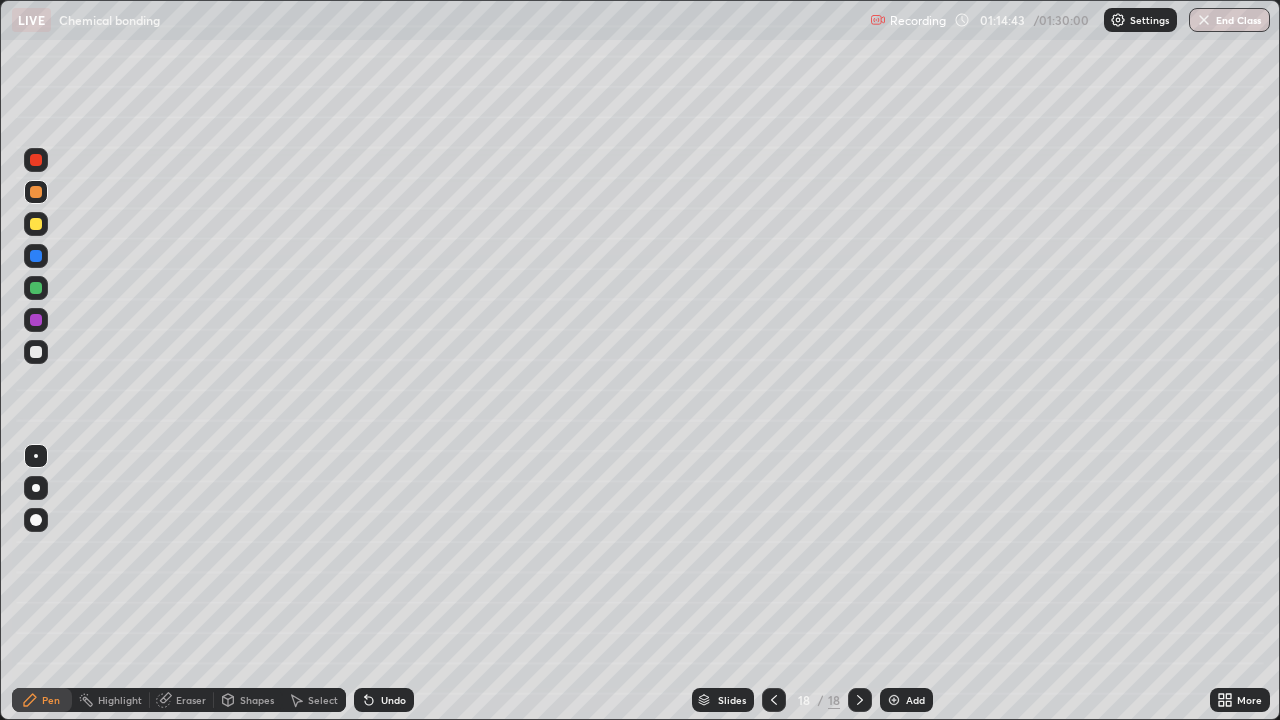click on "Undo" at bounding box center [384, 700] 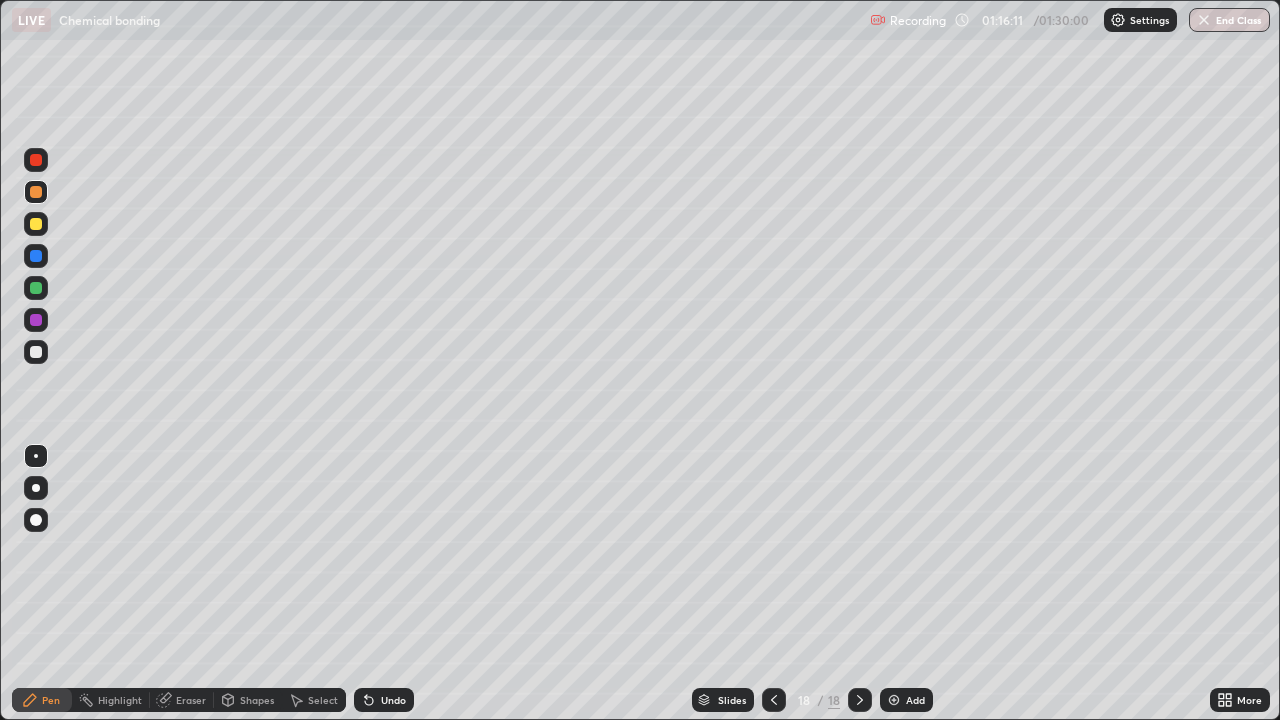 click 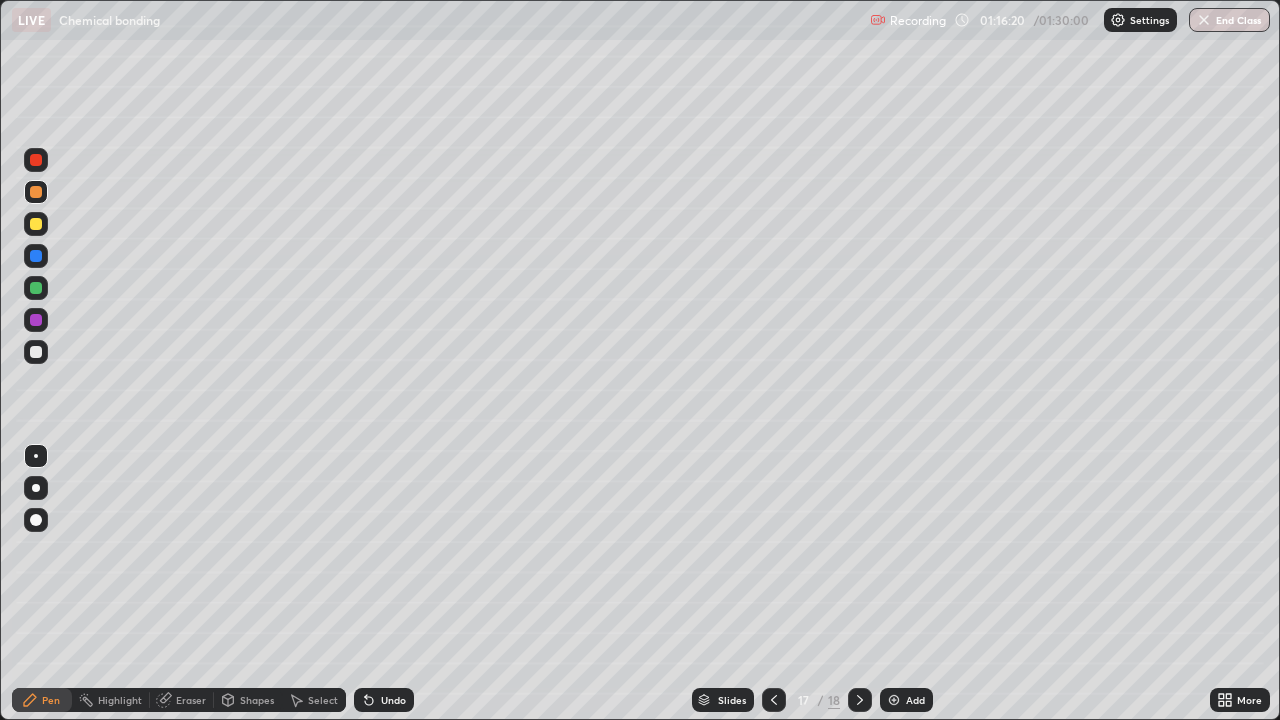 click 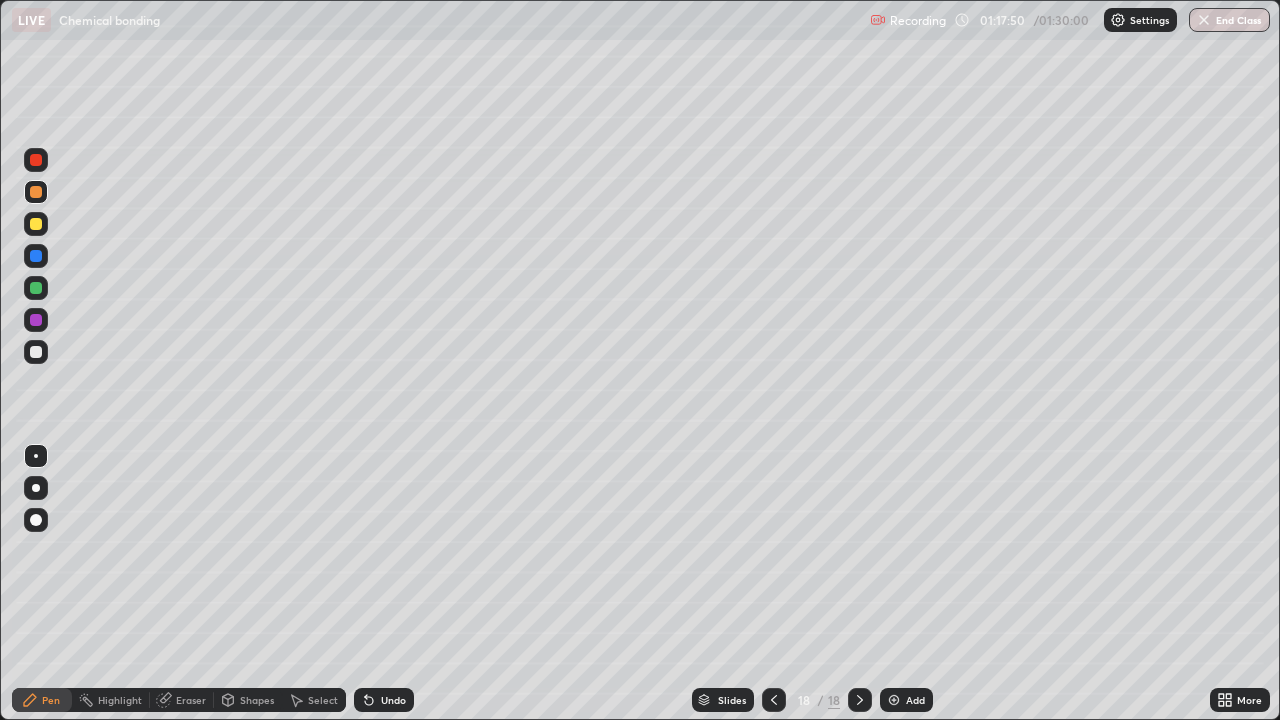 click at bounding box center [774, 700] 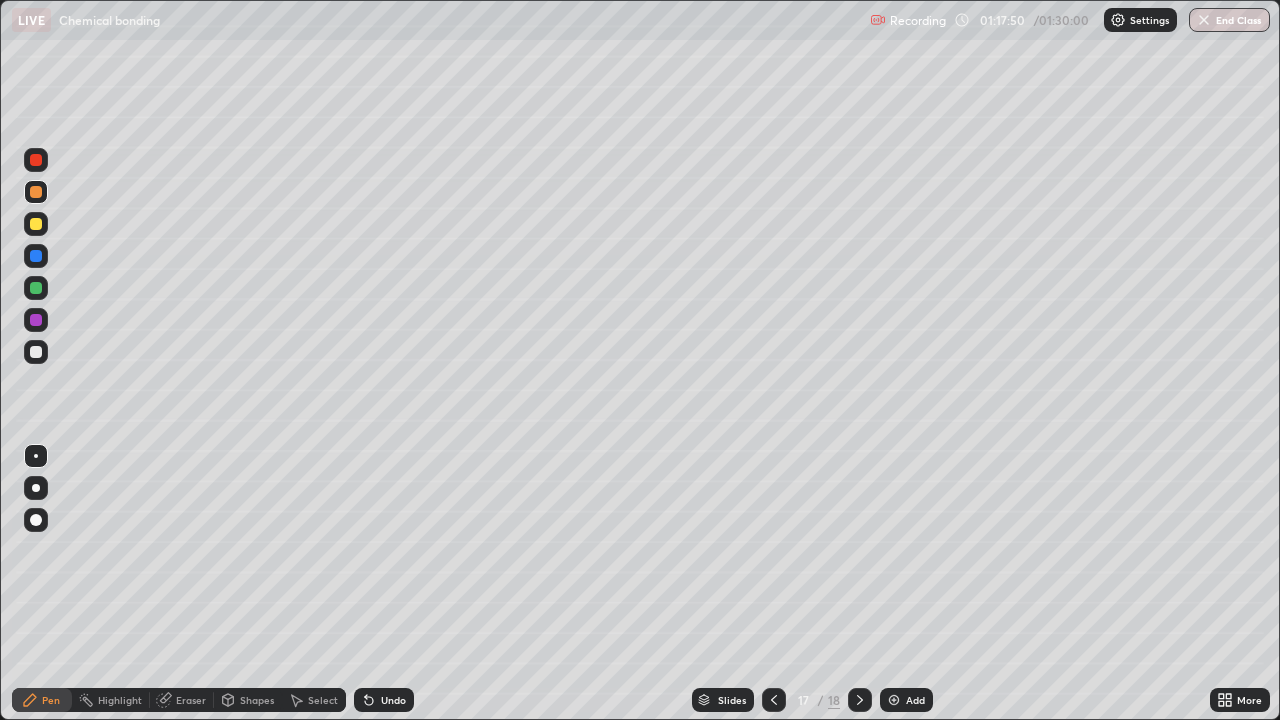 click at bounding box center (774, 700) 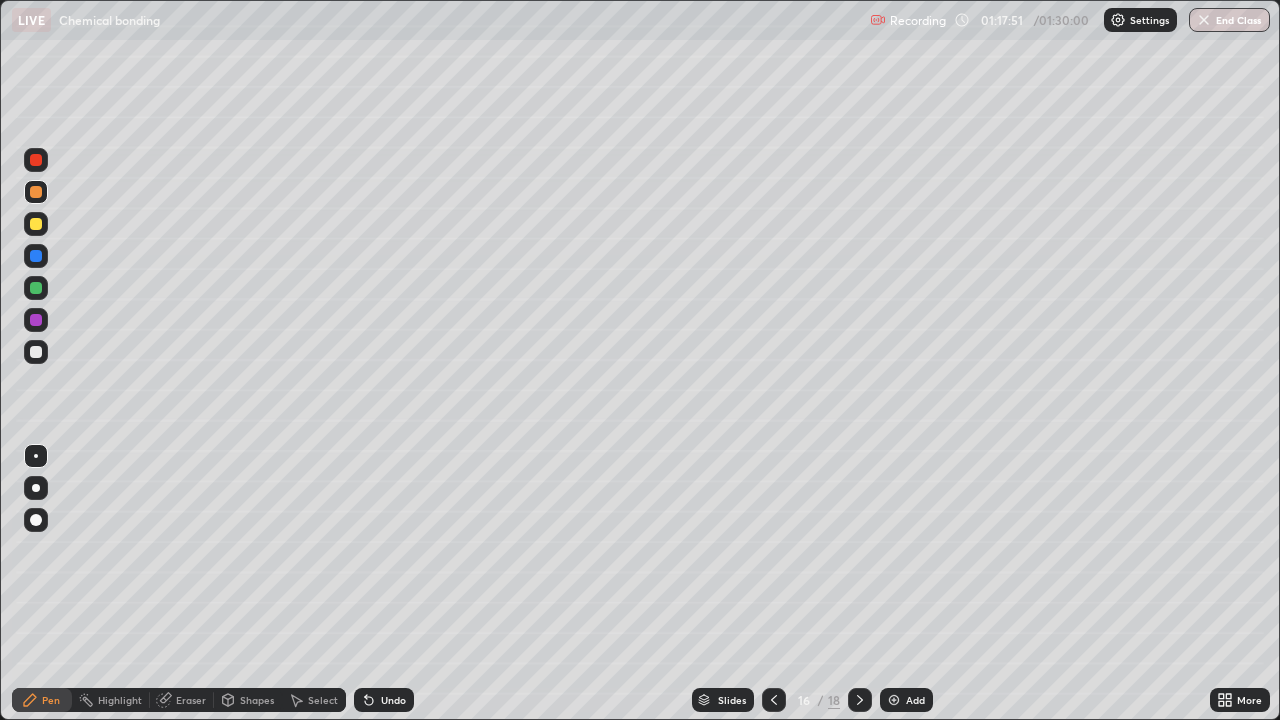click at bounding box center [860, 700] 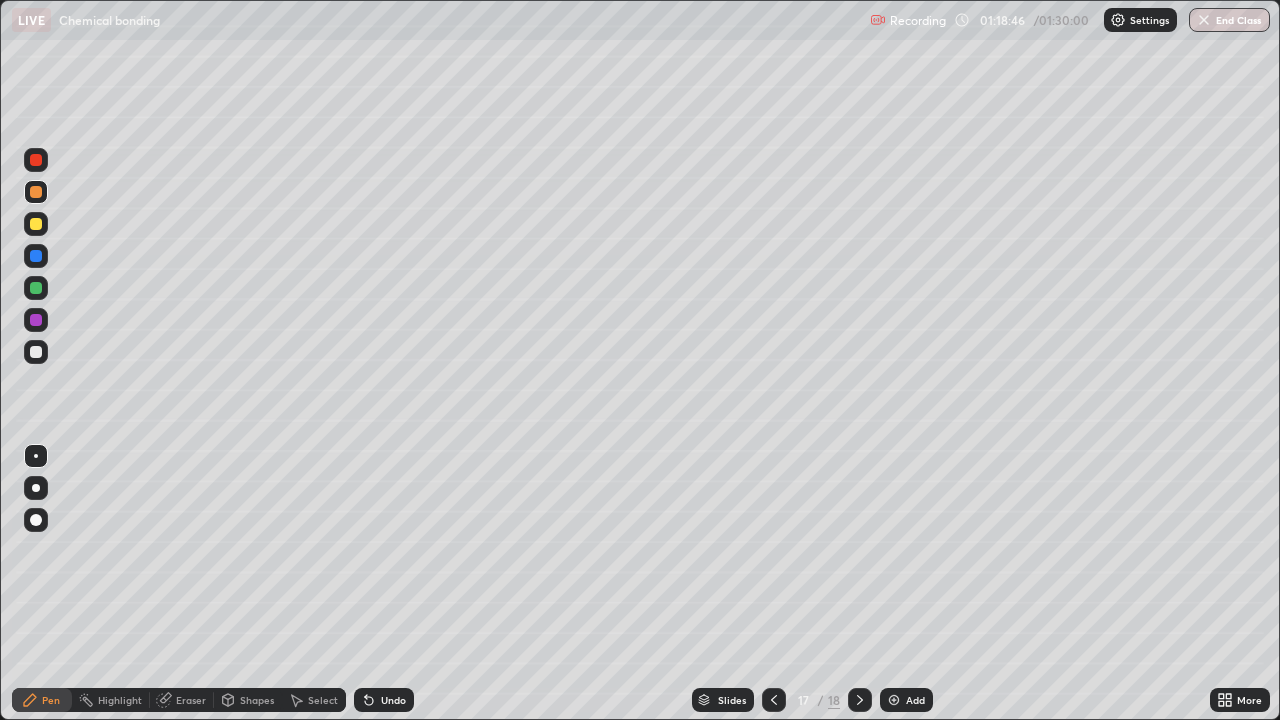 click 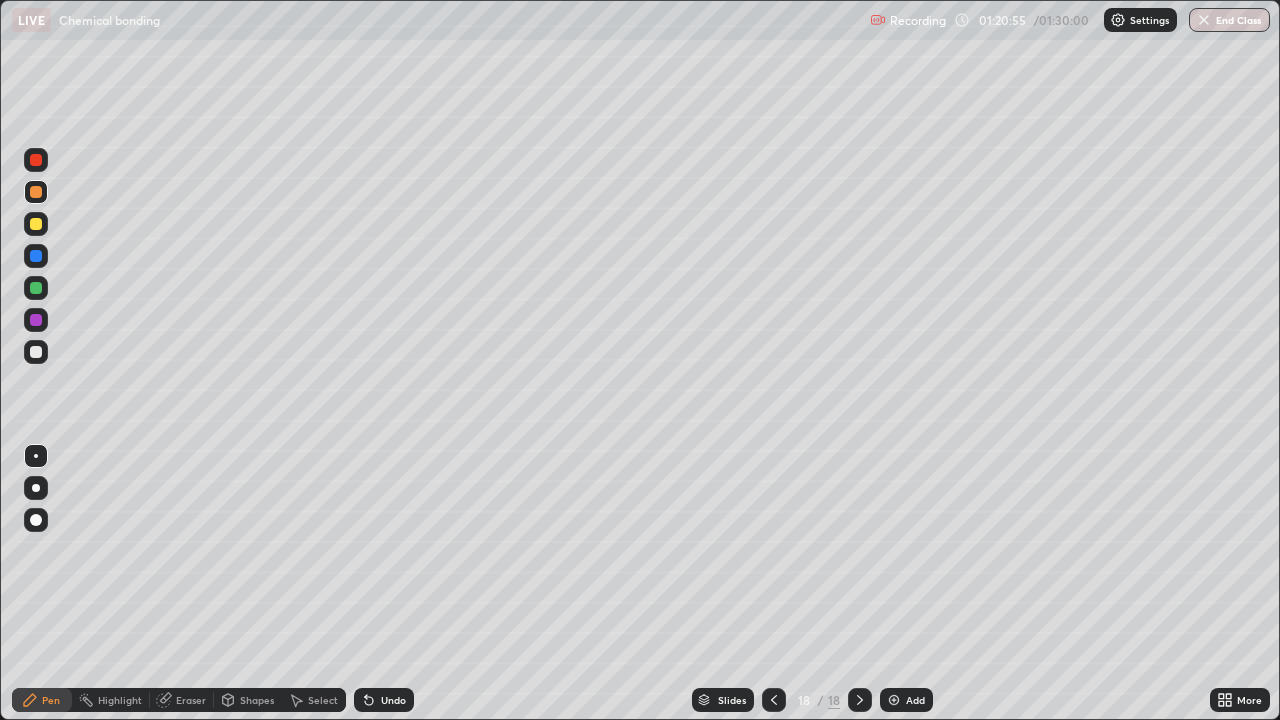 click at bounding box center [894, 700] 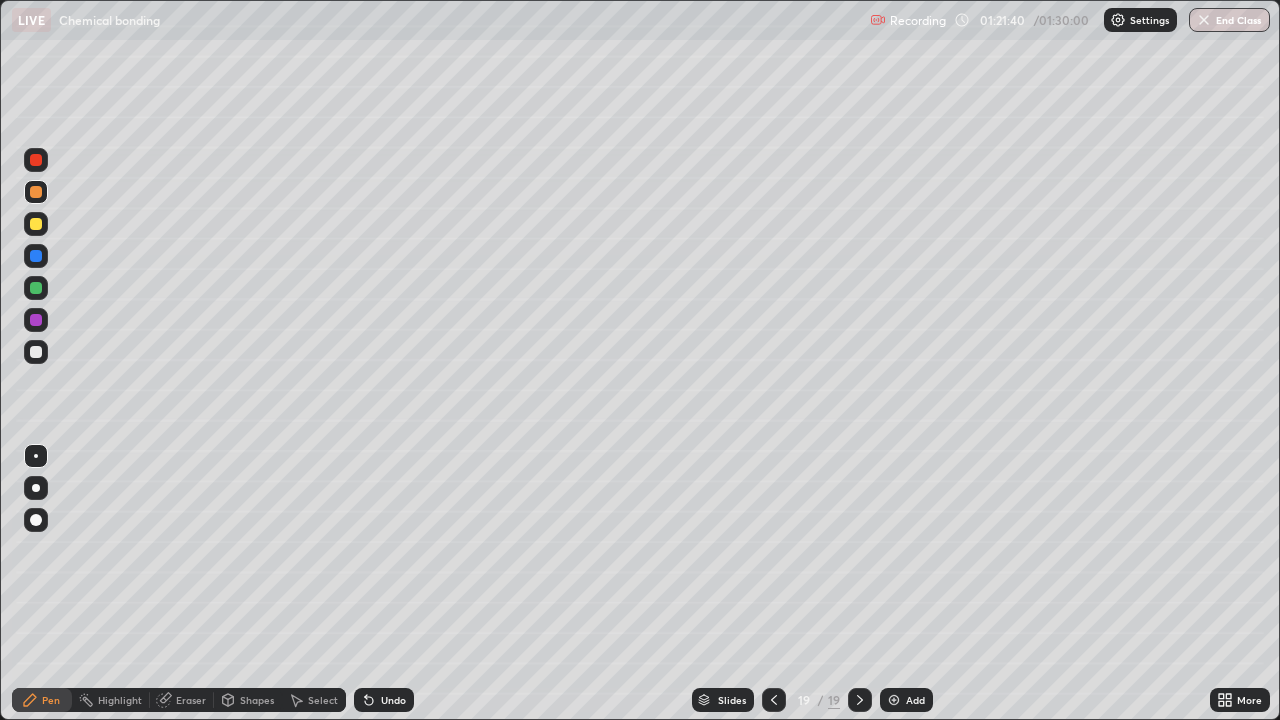 click at bounding box center [36, 352] 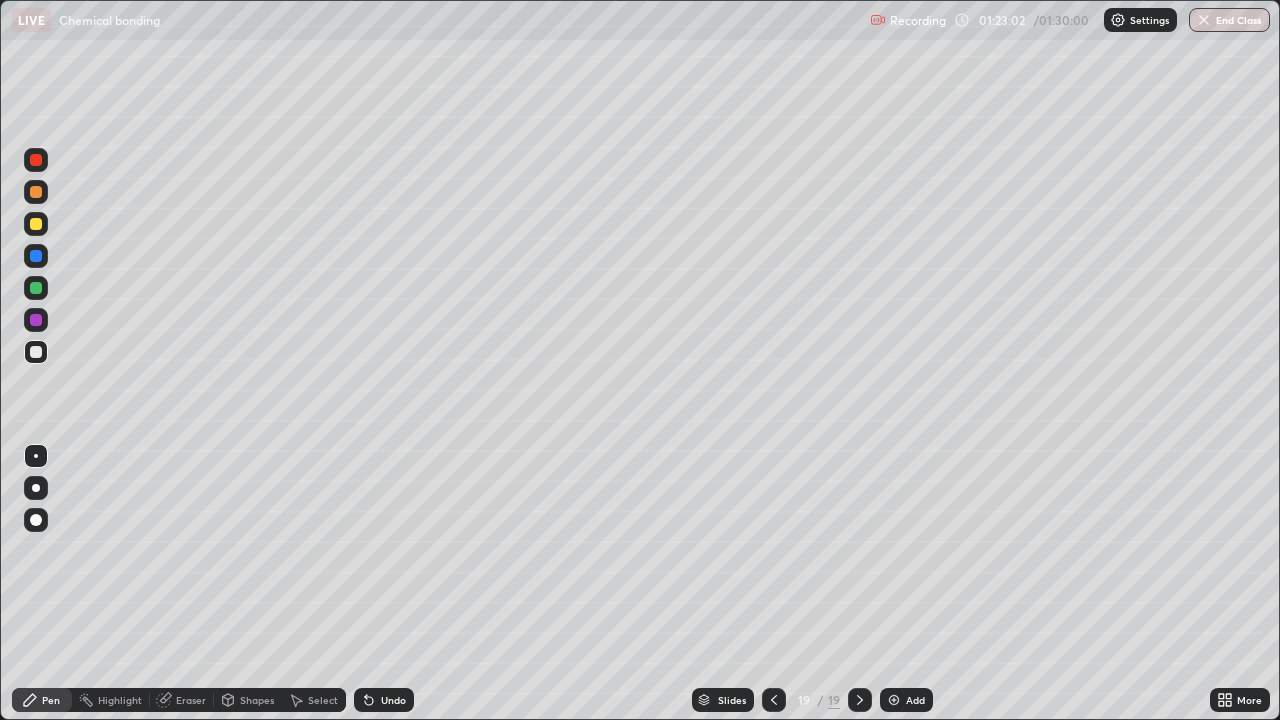 click 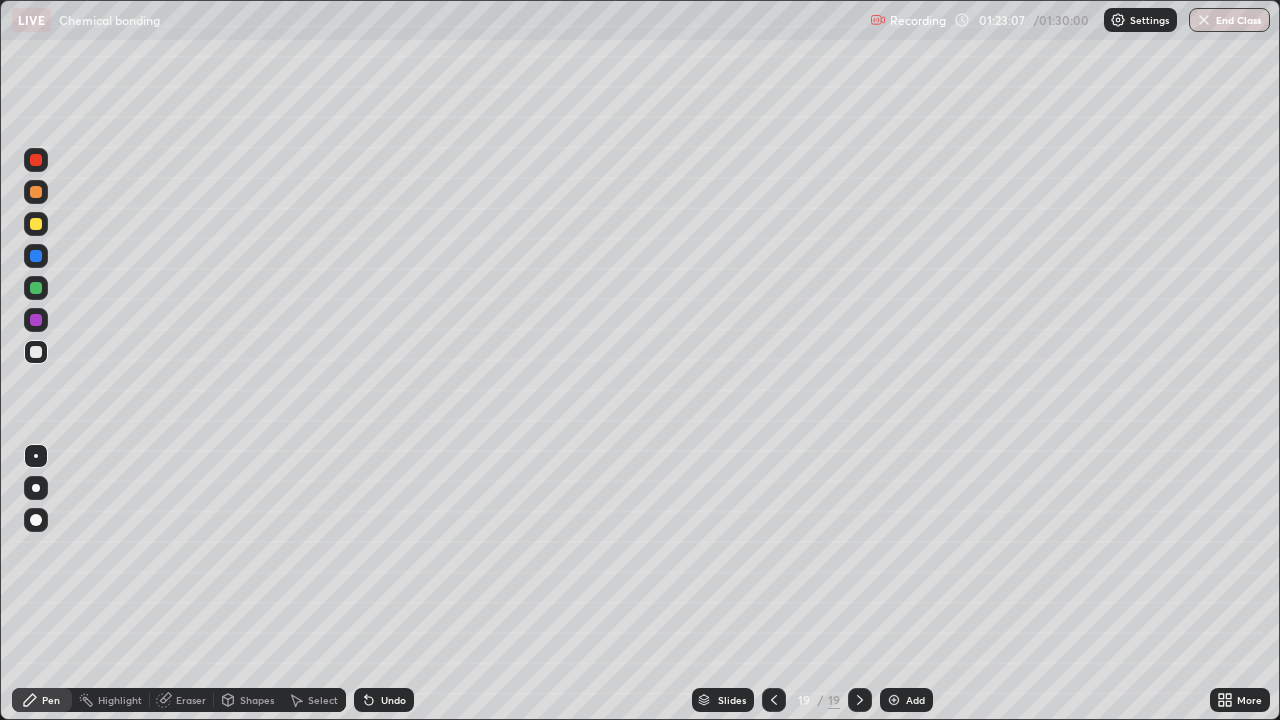 click on "Eraser" at bounding box center (191, 700) 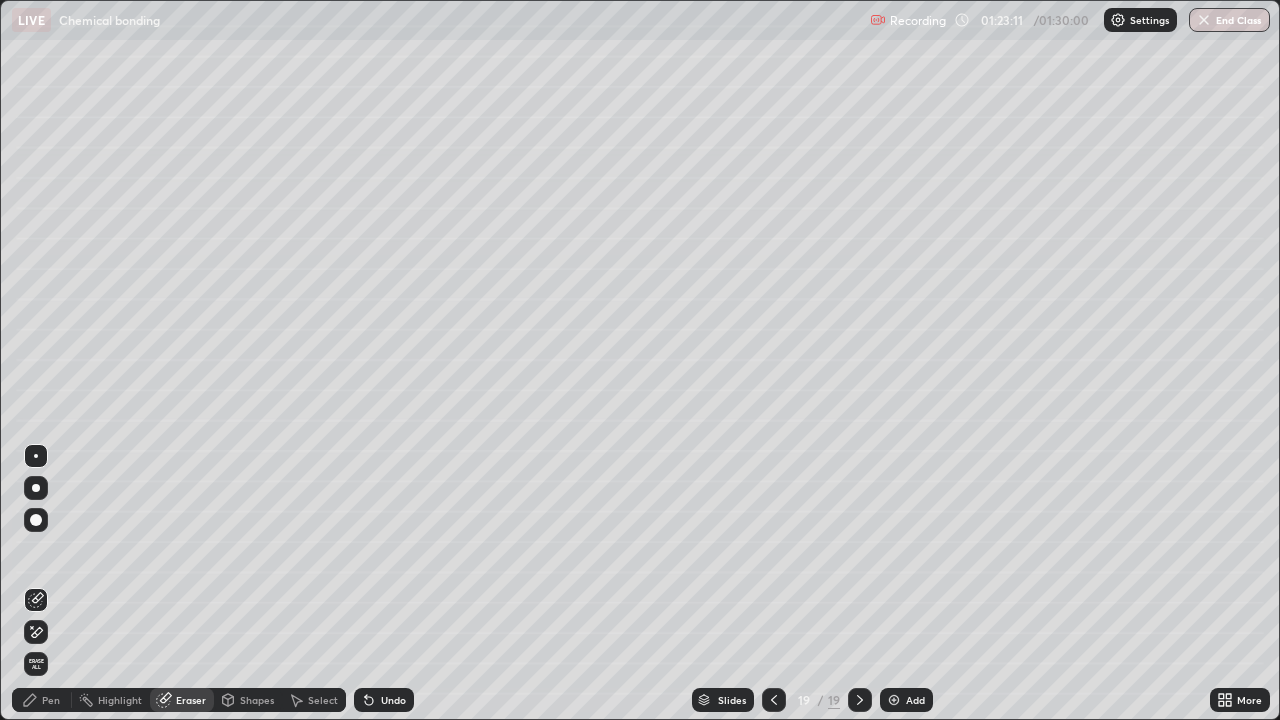 click on "Pen" at bounding box center (51, 700) 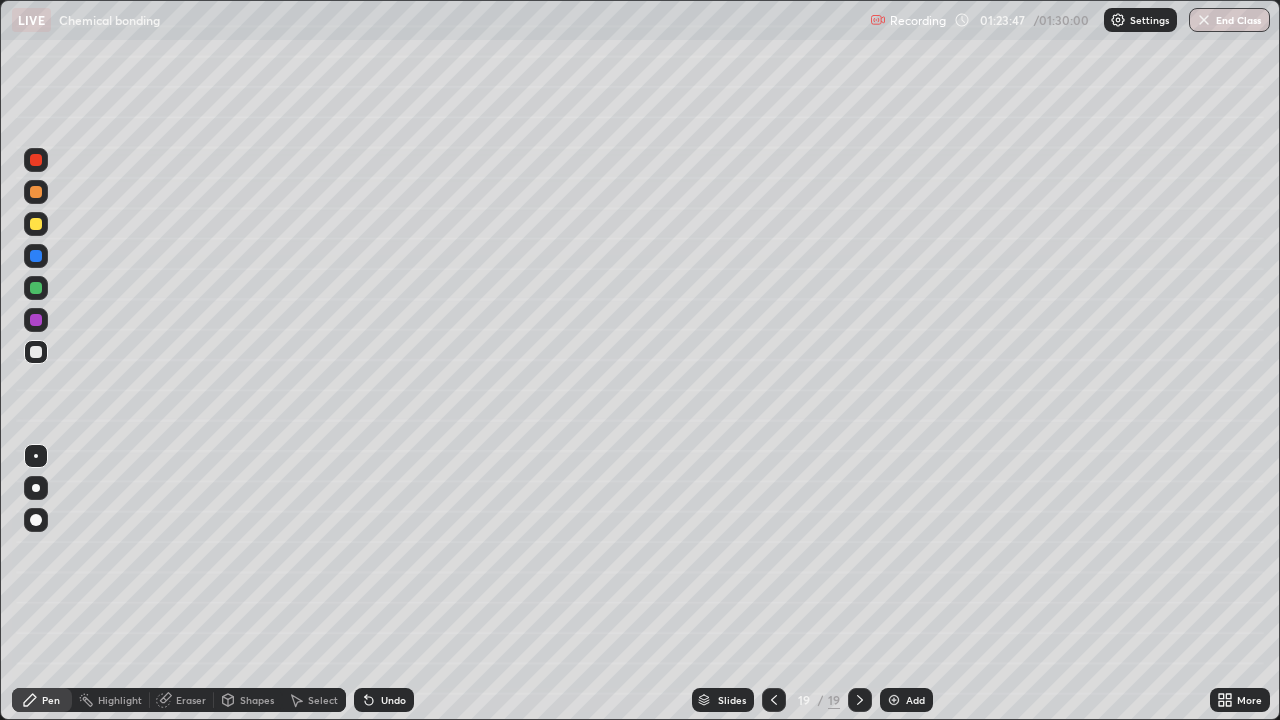 click on "Undo" at bounding box center [384, 700] 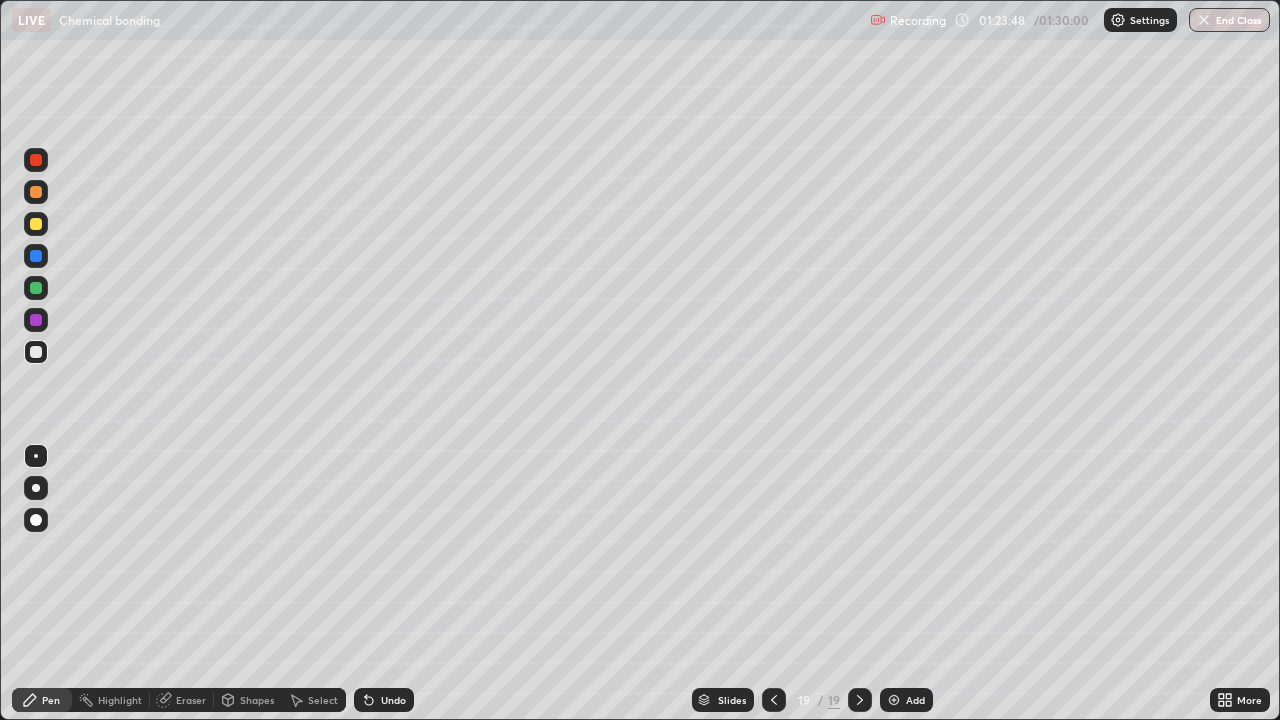 click on "Undo" at bounding box center [384, 700] 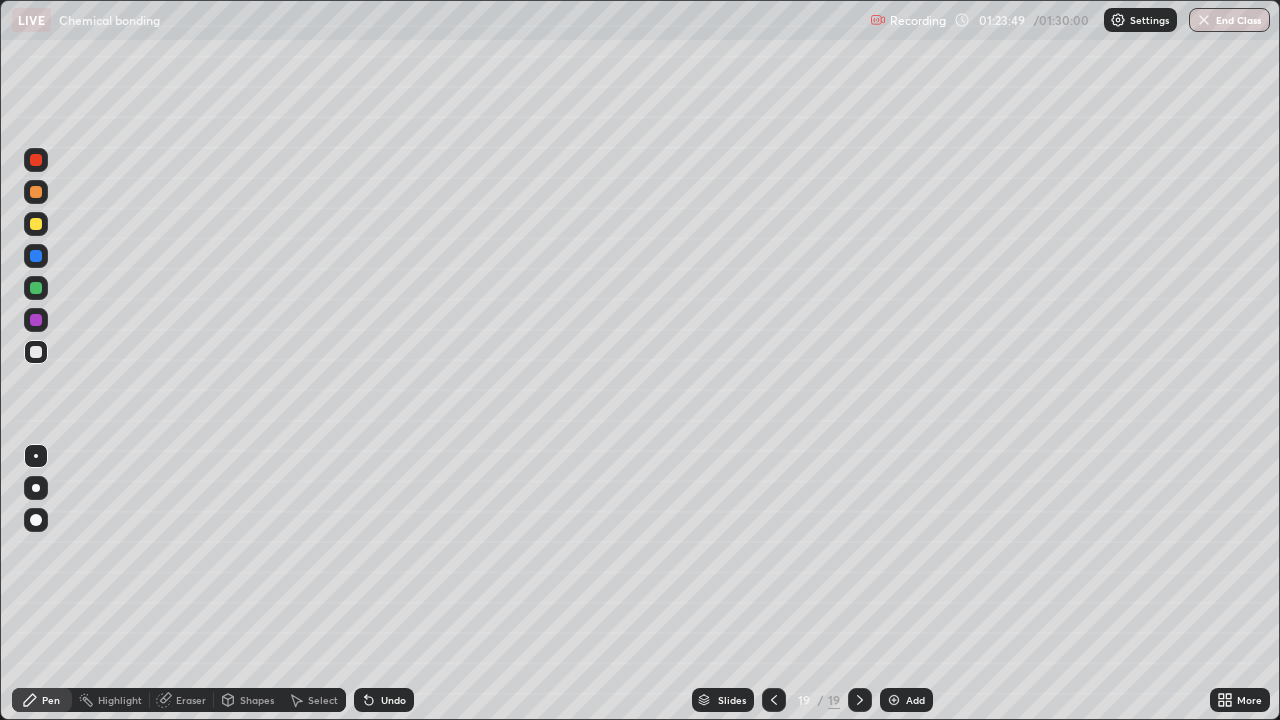 click on "Undo" at bounding box center (393, 700) 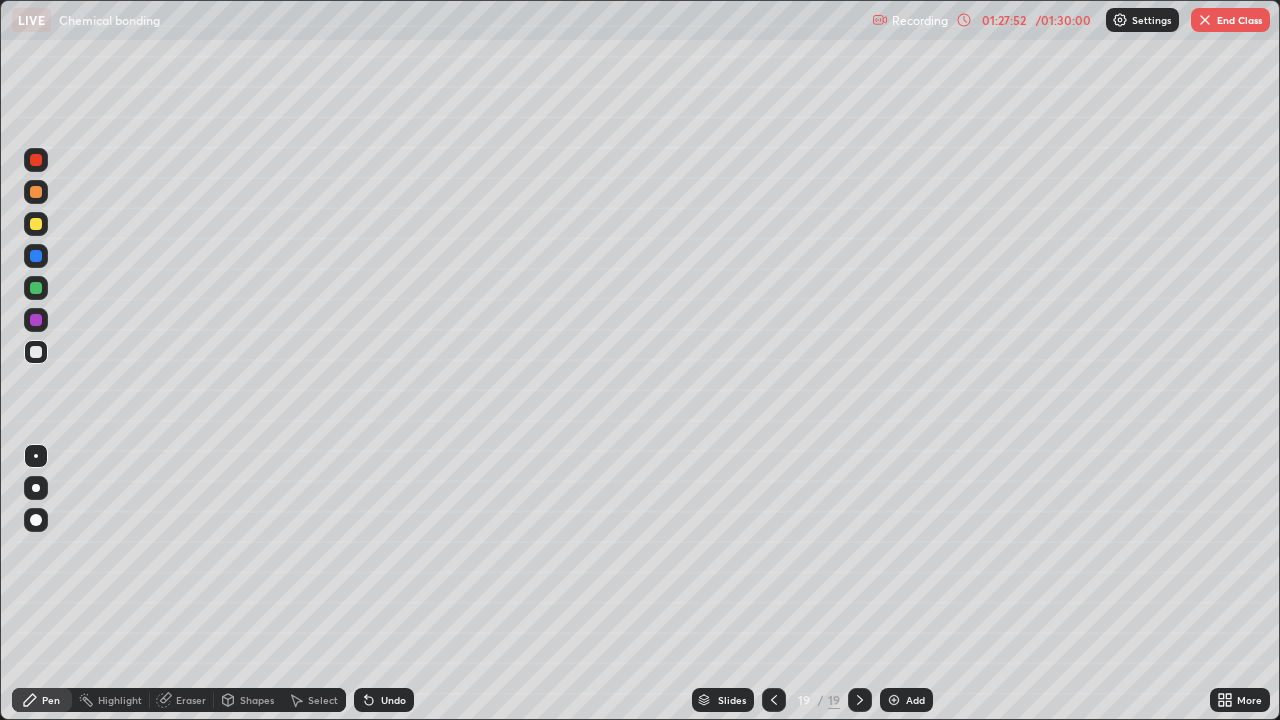 click on "End Class" at bounding box center [1230, 20] 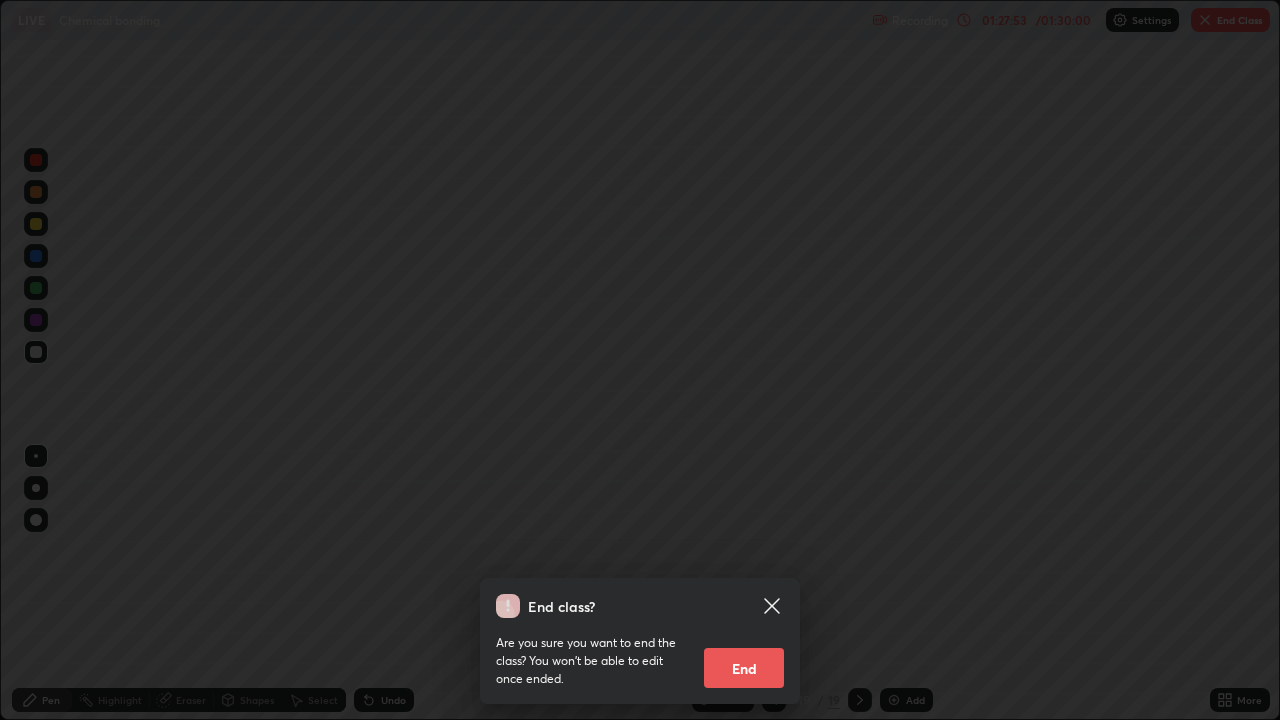 click on "End" at bounding box center (744, 668) 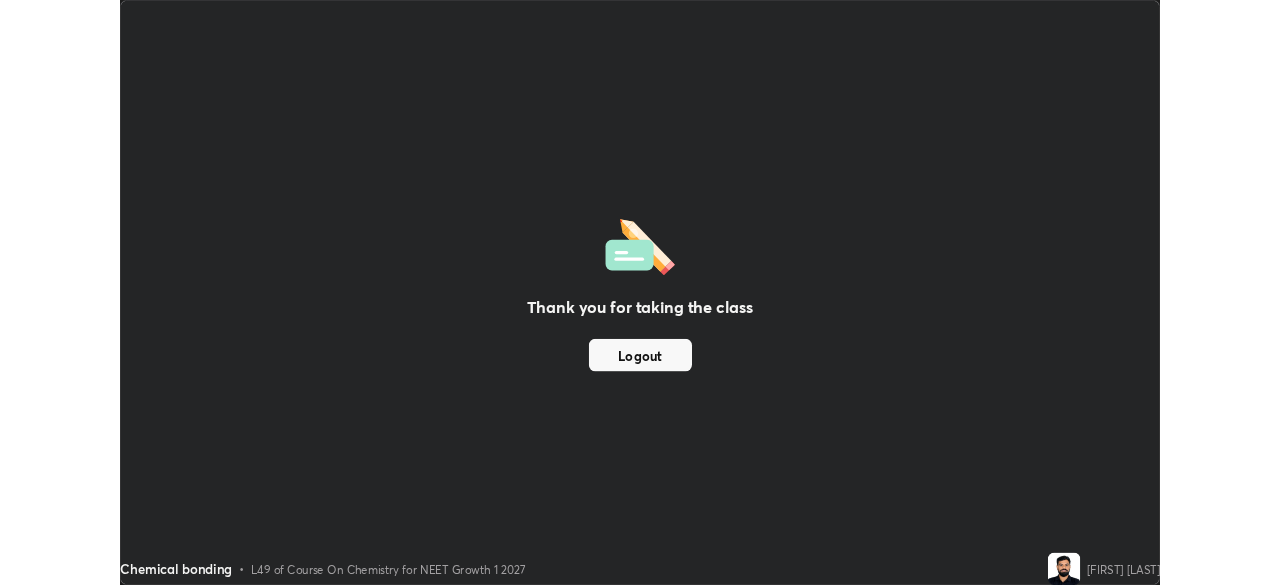 scroll, scrollTop: 585, scrollLeft: 1280, axis: both 